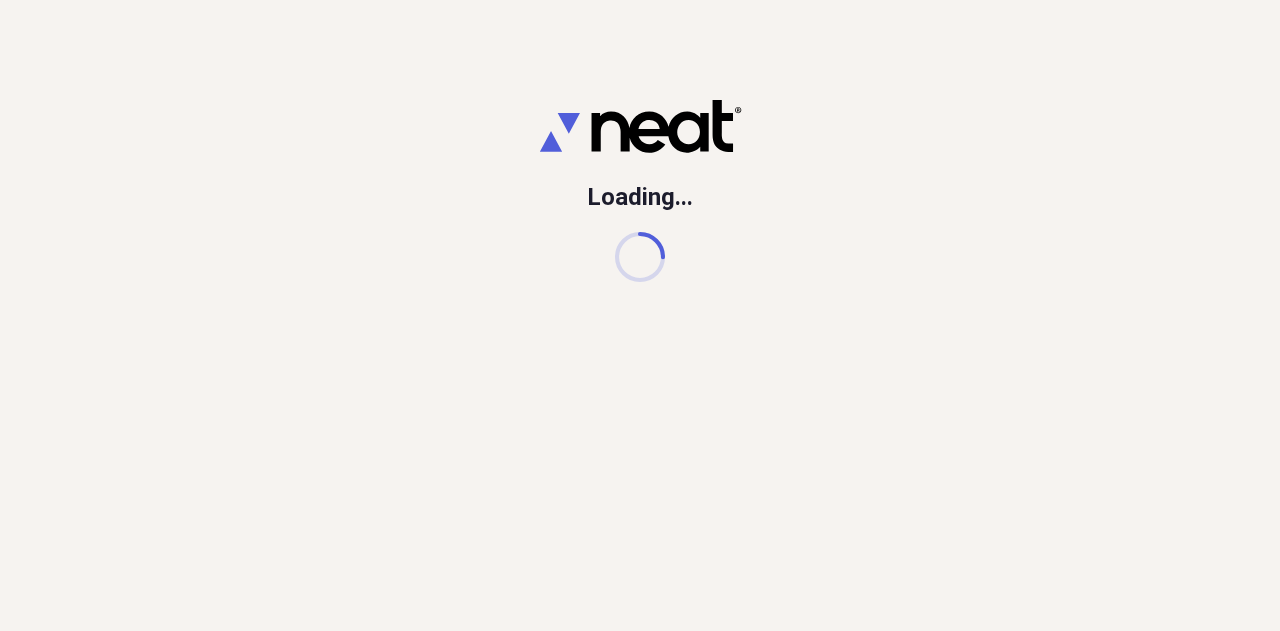 scroll, scrollTop: 0, scrollLeft: 0, axis: both 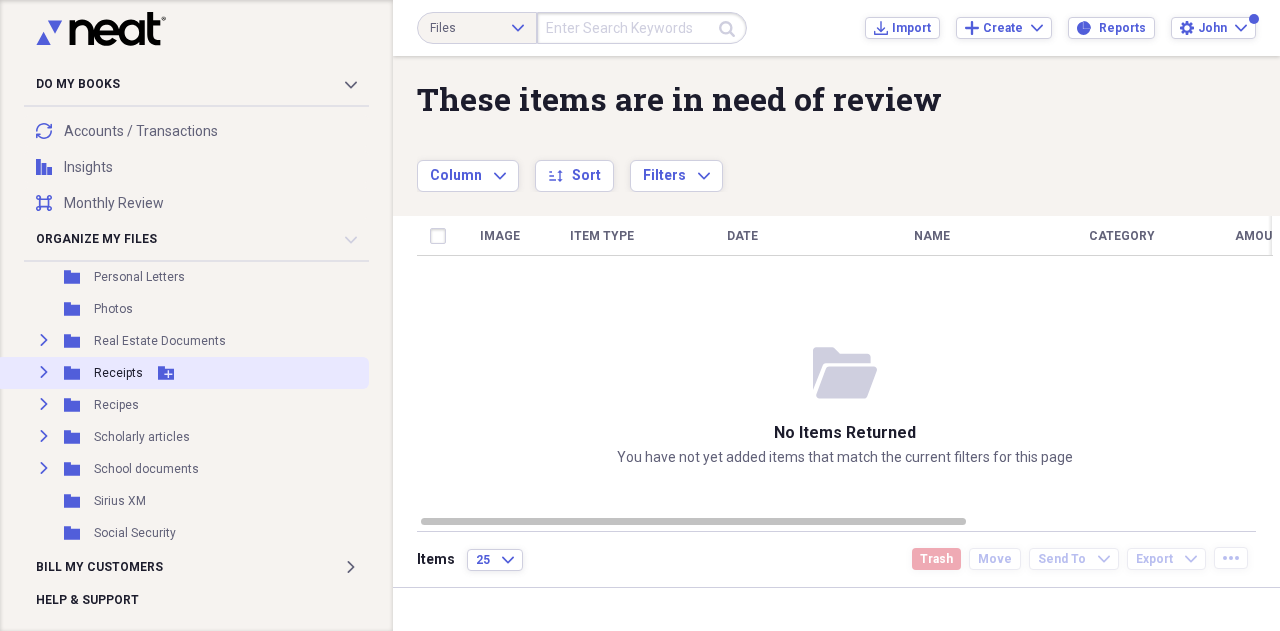 click on "Expand" 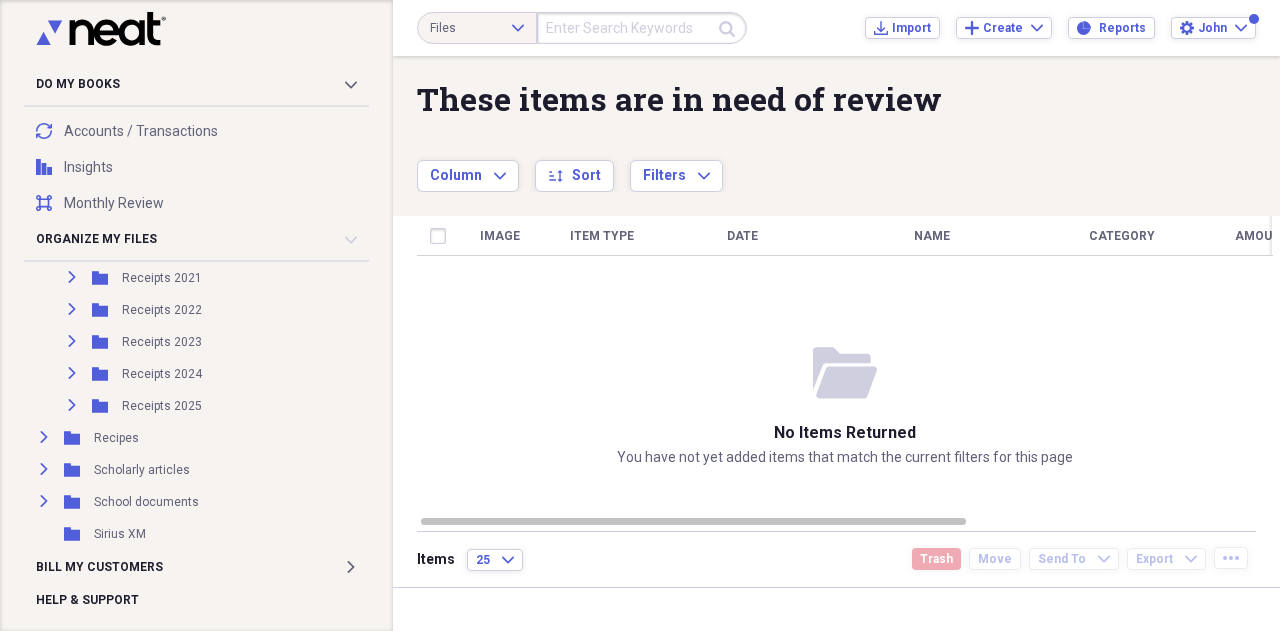 scroll, scrollTop: 1511, scrollLeft: 0, axis: vertical 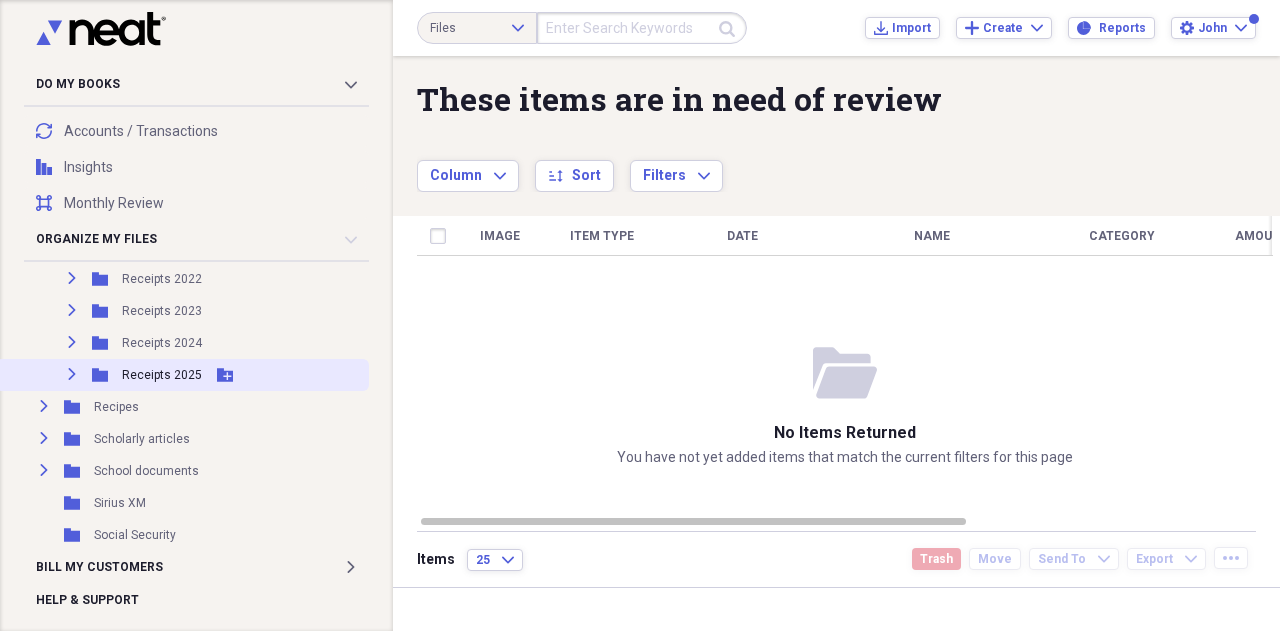 click on "Expand" 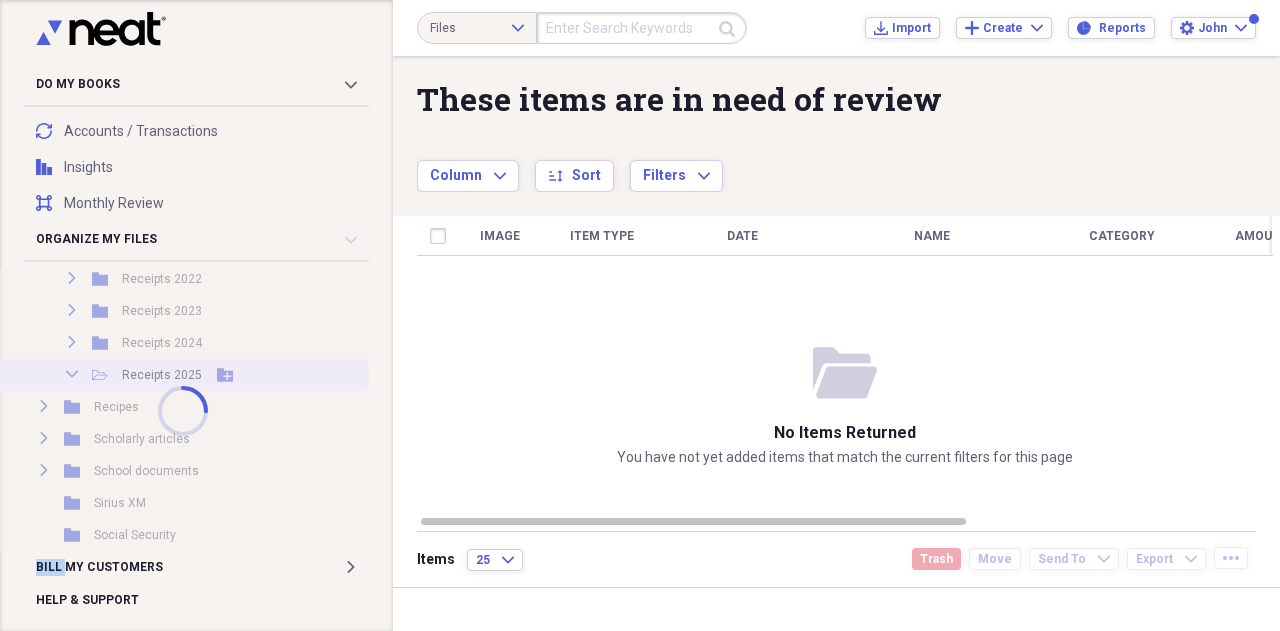 click at bounding box center (182, 410) 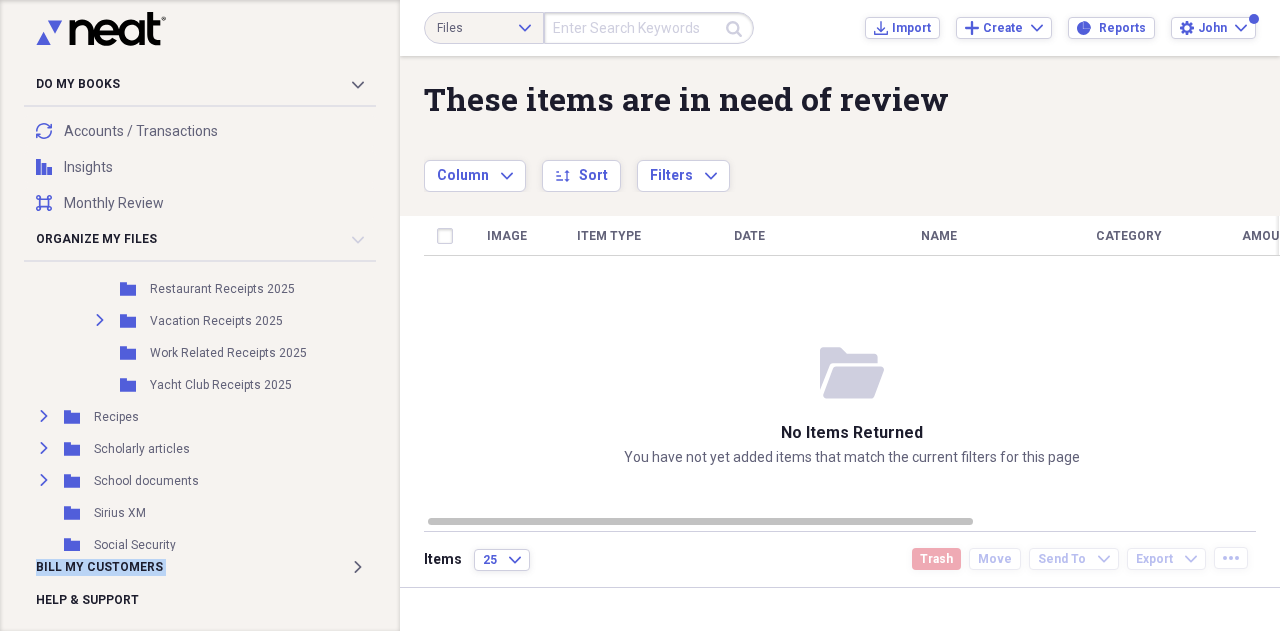 scroll, scrollTop: 2352, scrollLeft: 0, axis: vertical 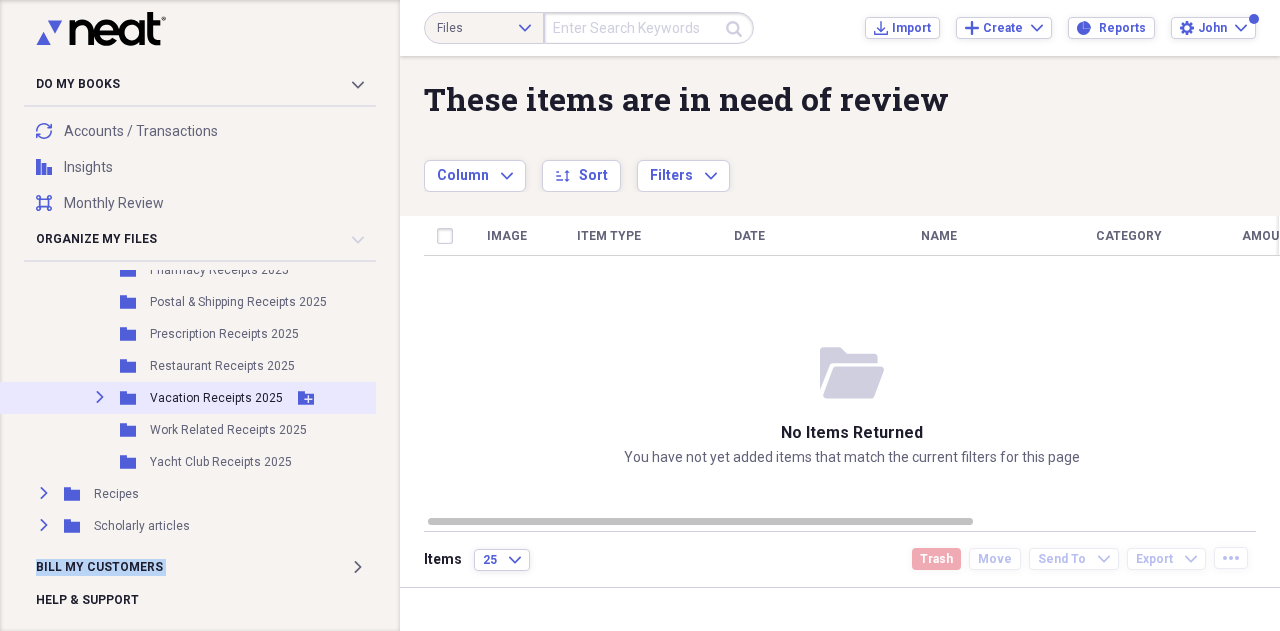 click on "Expand" 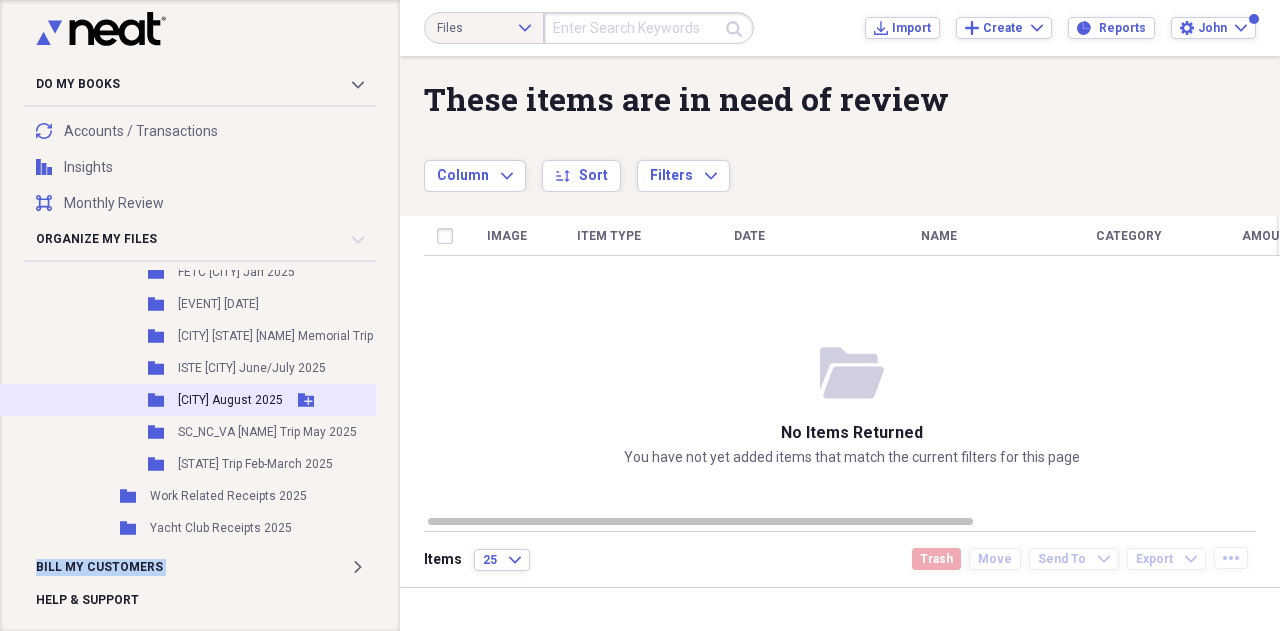 scroll, scrollTop: 2535, scrollLeft: 0, axis: vertical 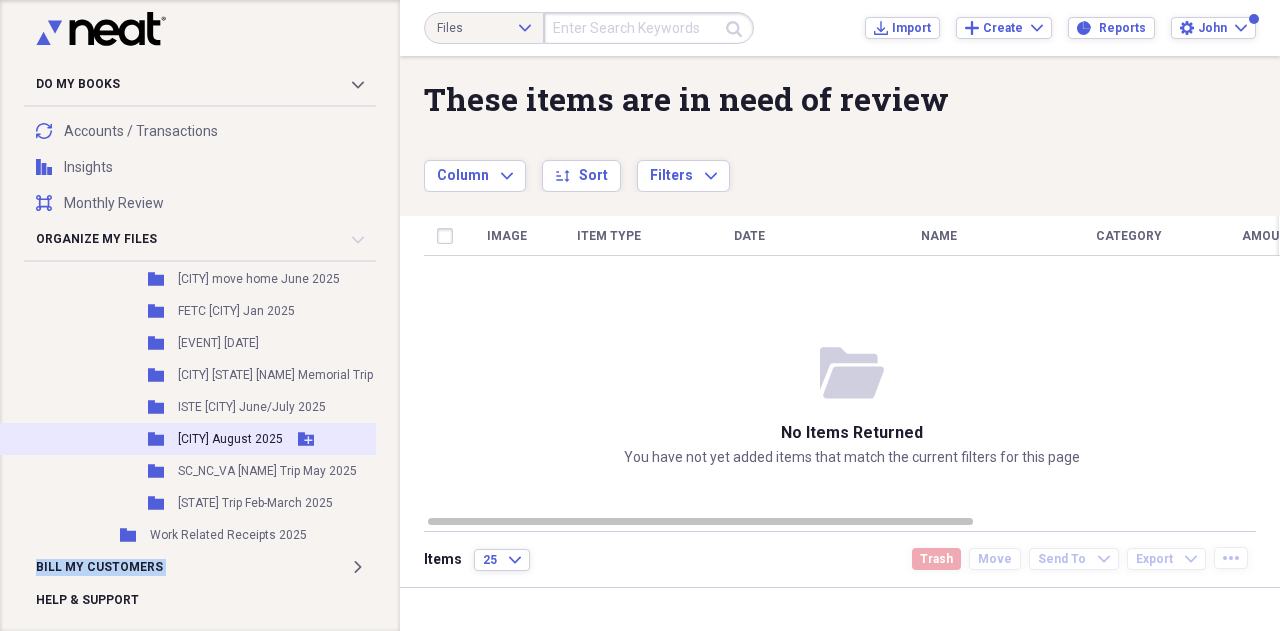 click on "[CITY] August 2025" at bounding box center (230, 439) 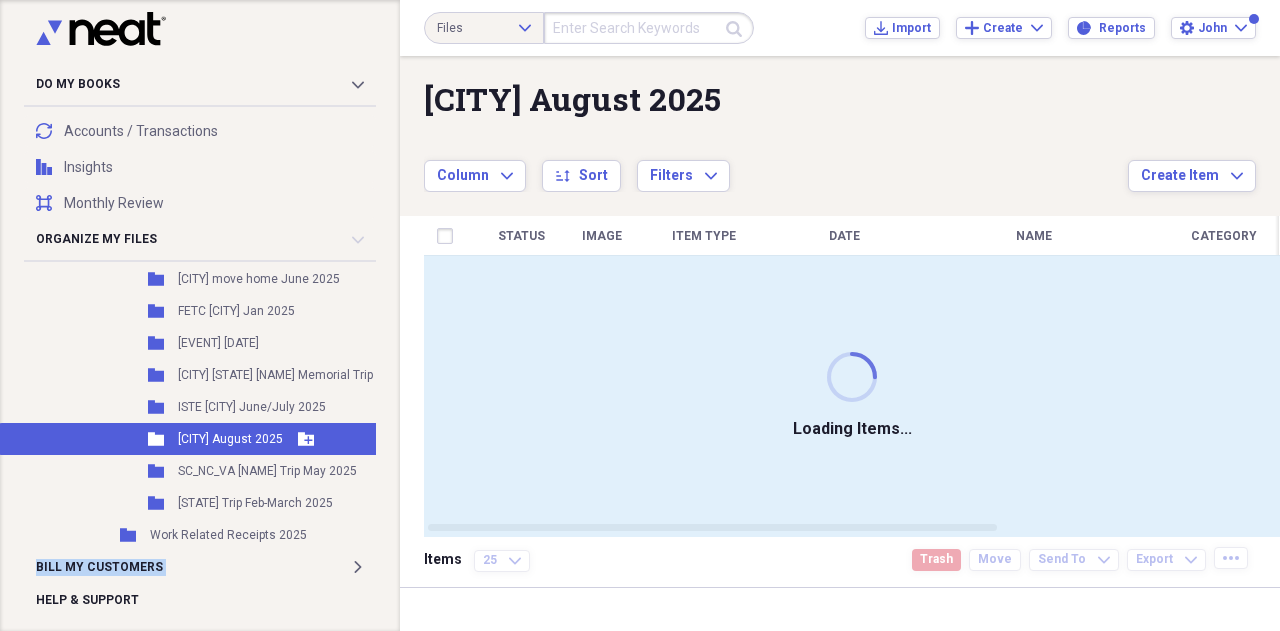 click on "[CITY] August 2025" at bounding box center [230, 439] 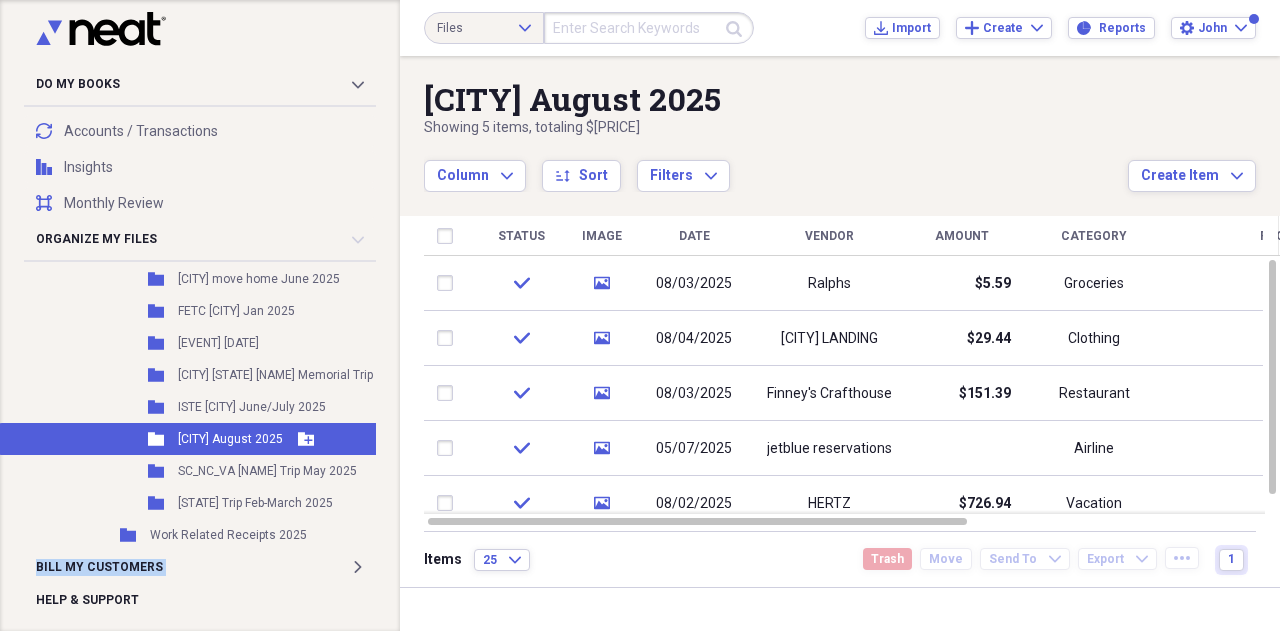 click on "[CITY] August 2025" at bounding box center [230, 439] 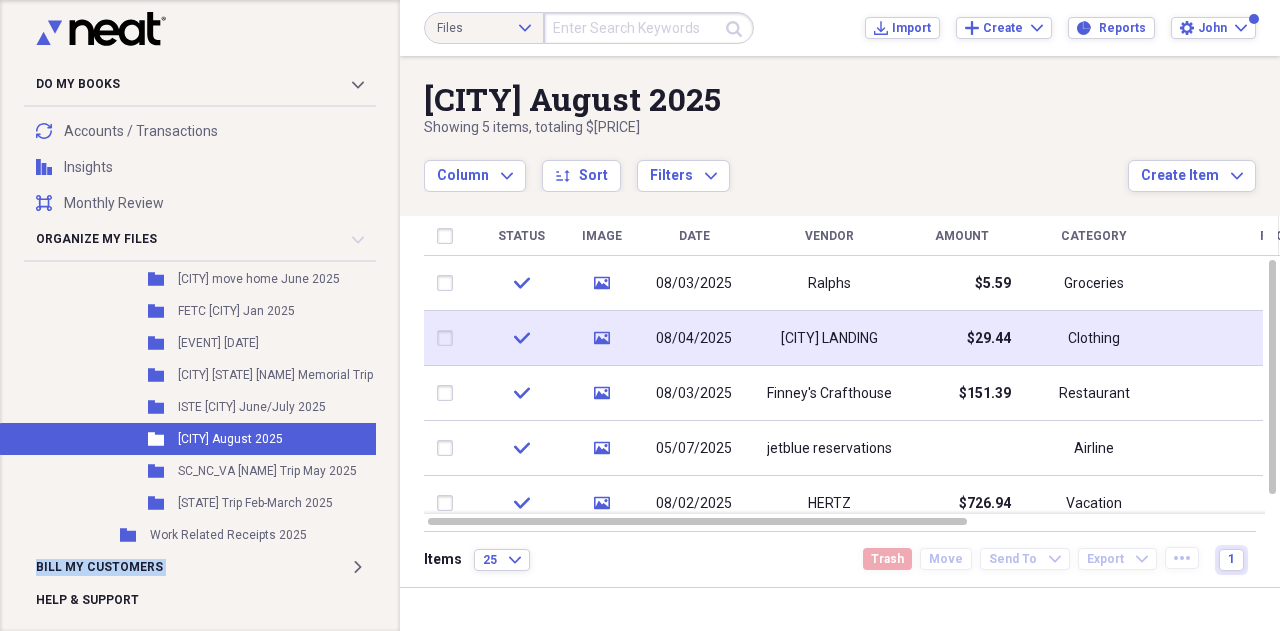 click on "media" at bounding box center (601, 338) 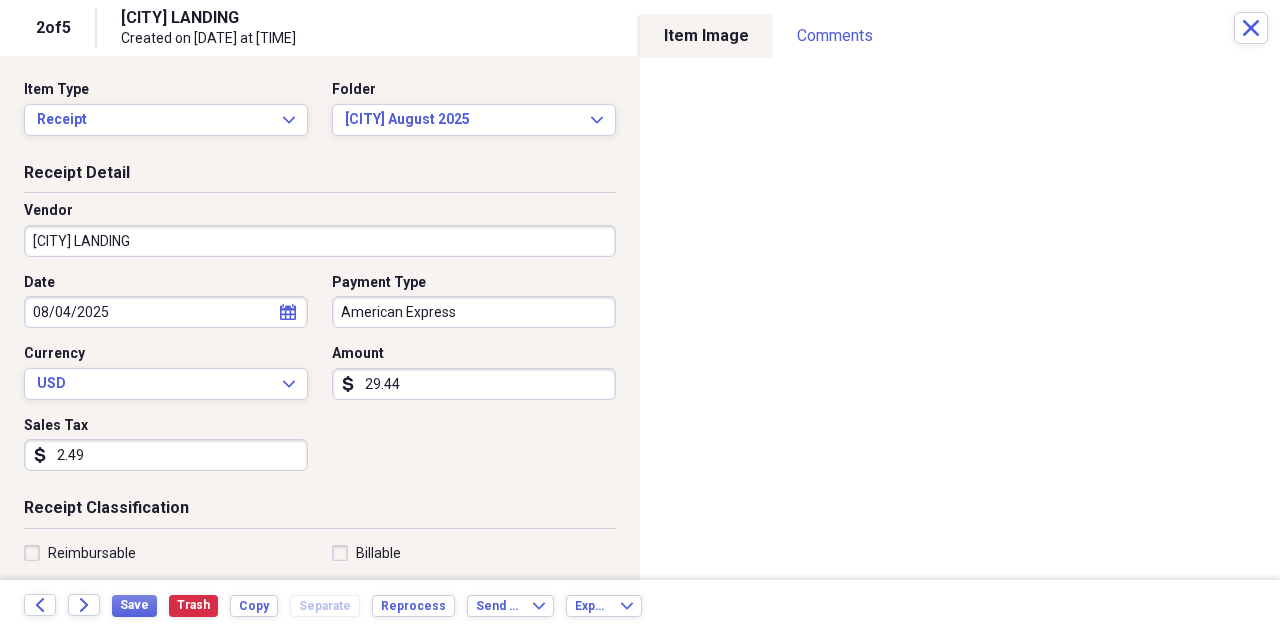 scroll, scrollTop: 458, scrollLeft: 0, axis: vertical 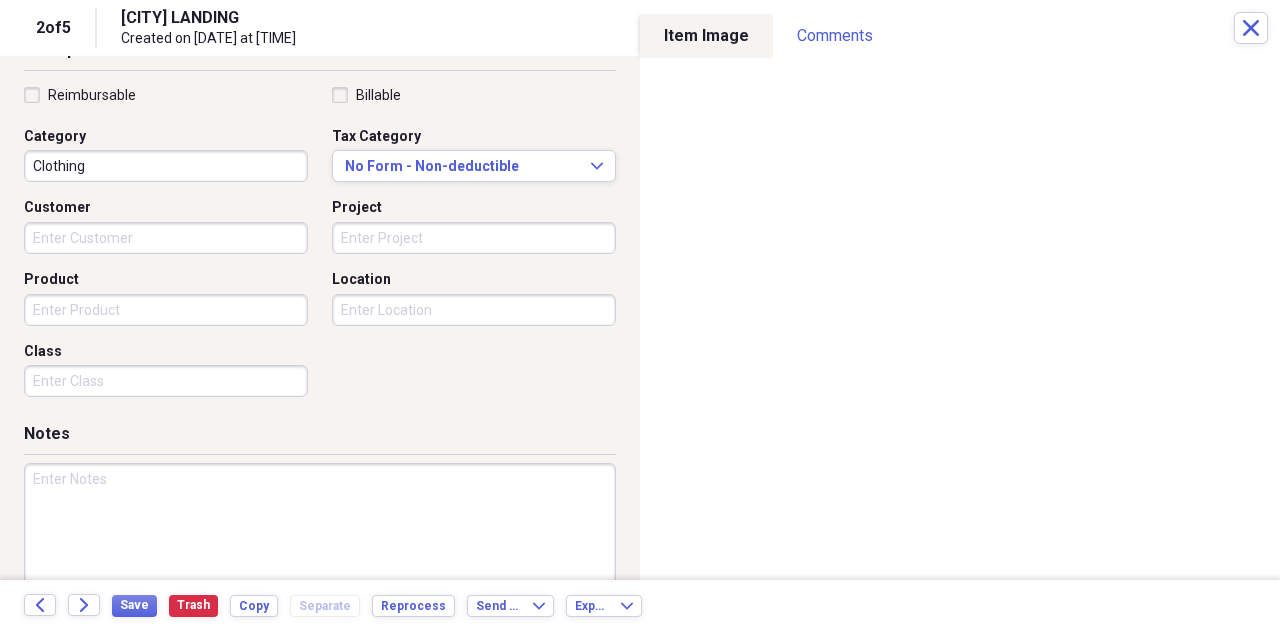 click on "[CITY] LANDING Created on [DATE] at [TIME]" at bounding box center (677, 28) 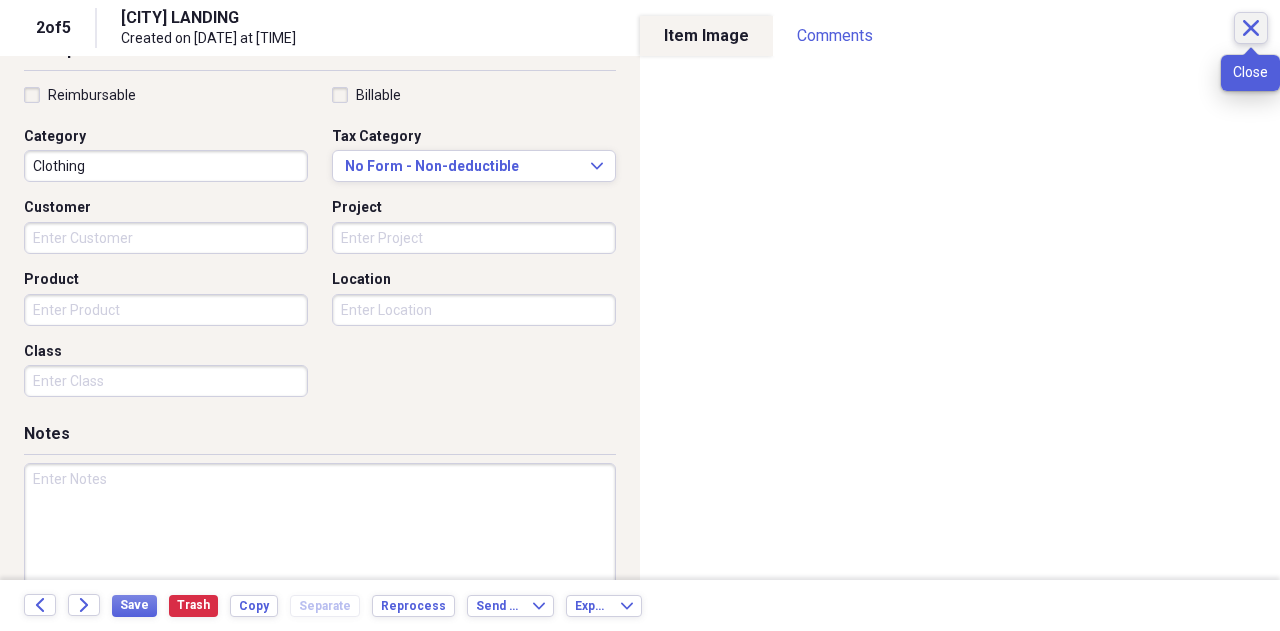 click on "Close" 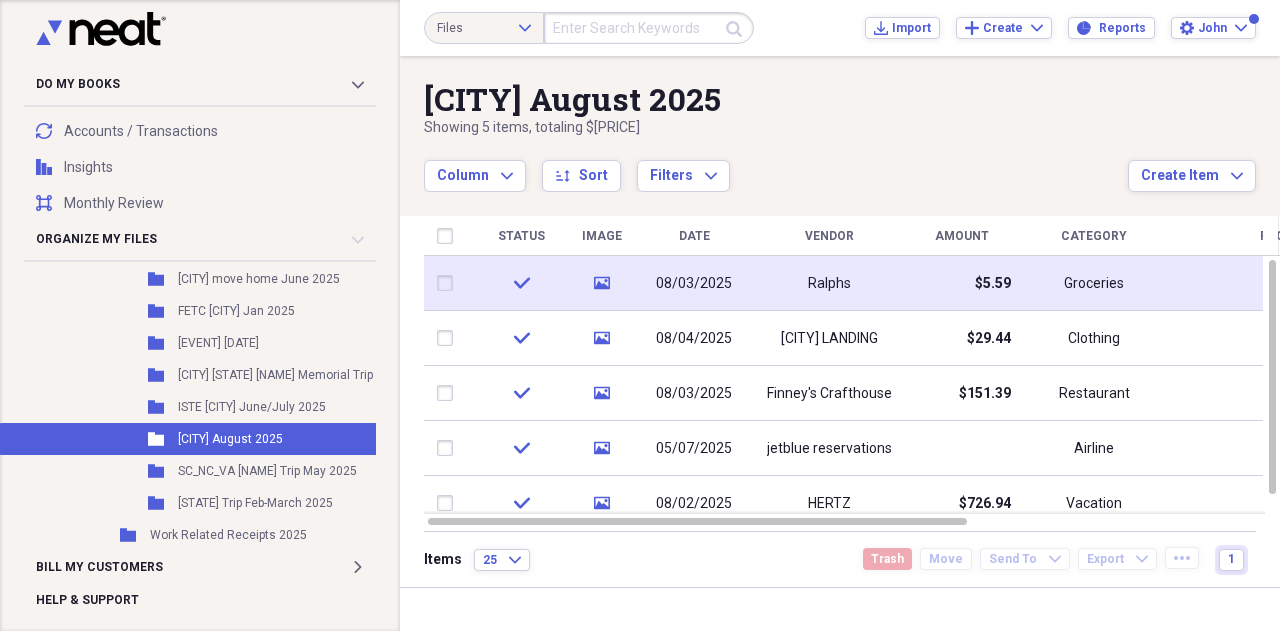 click on "08/03/2025" at bounding box center [694, 284] 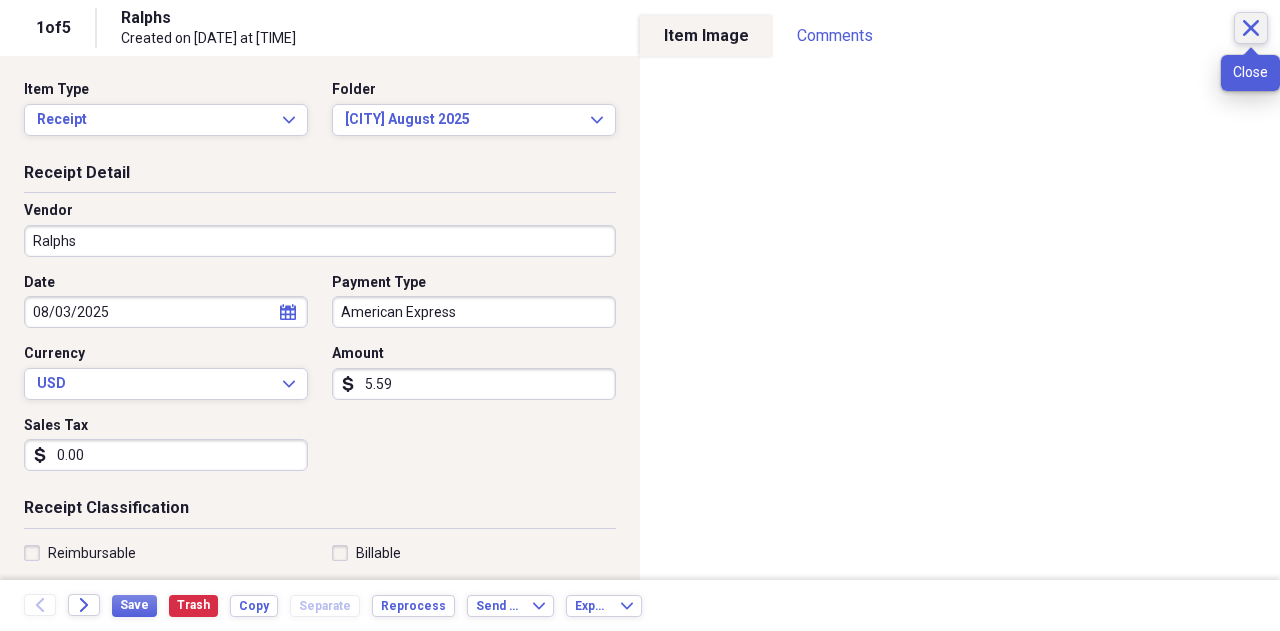 click 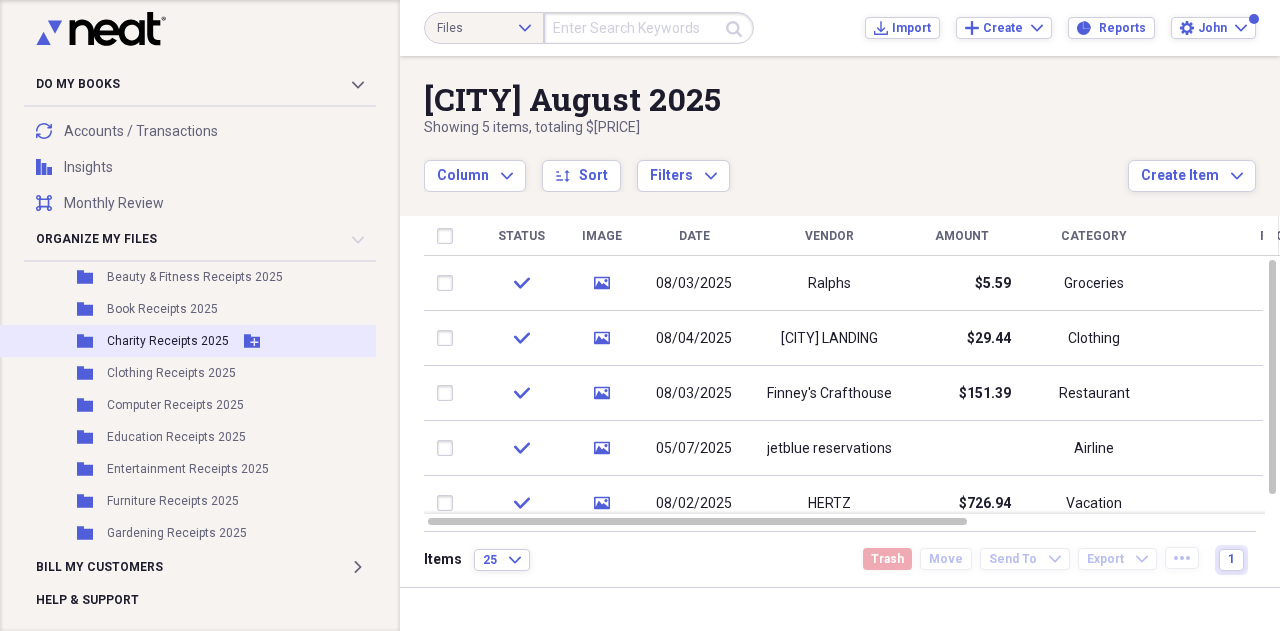 scroll, scrollTop: 1590, scrollLeft: 43, axis: both 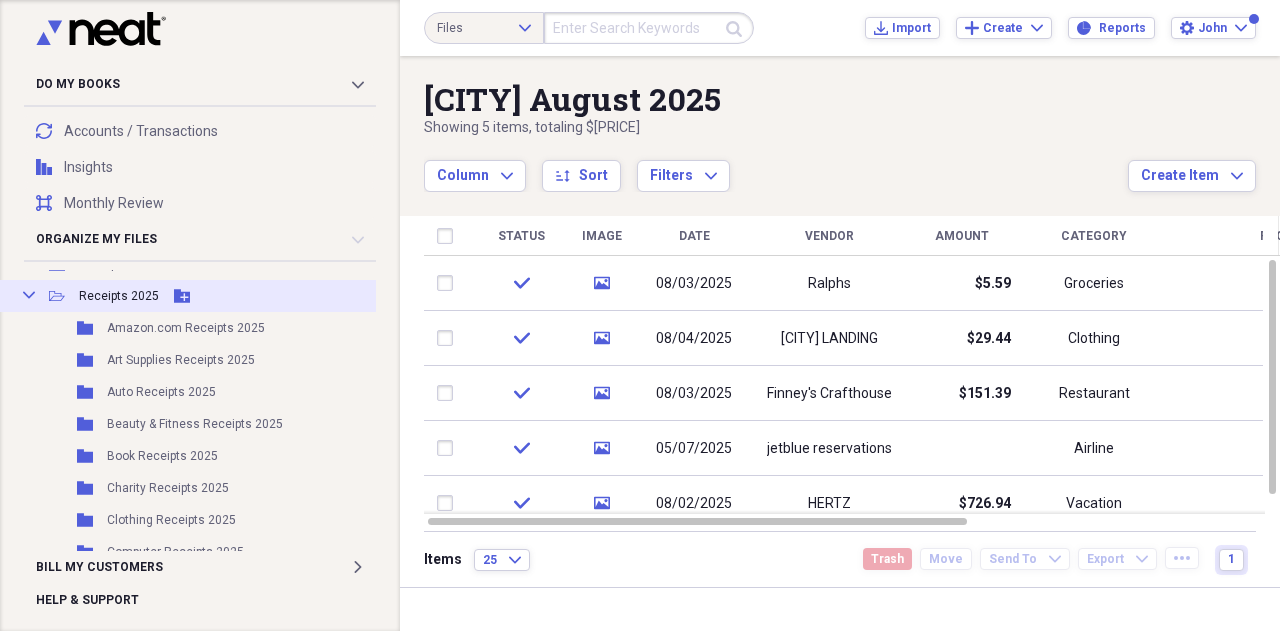 click on "Collapse" 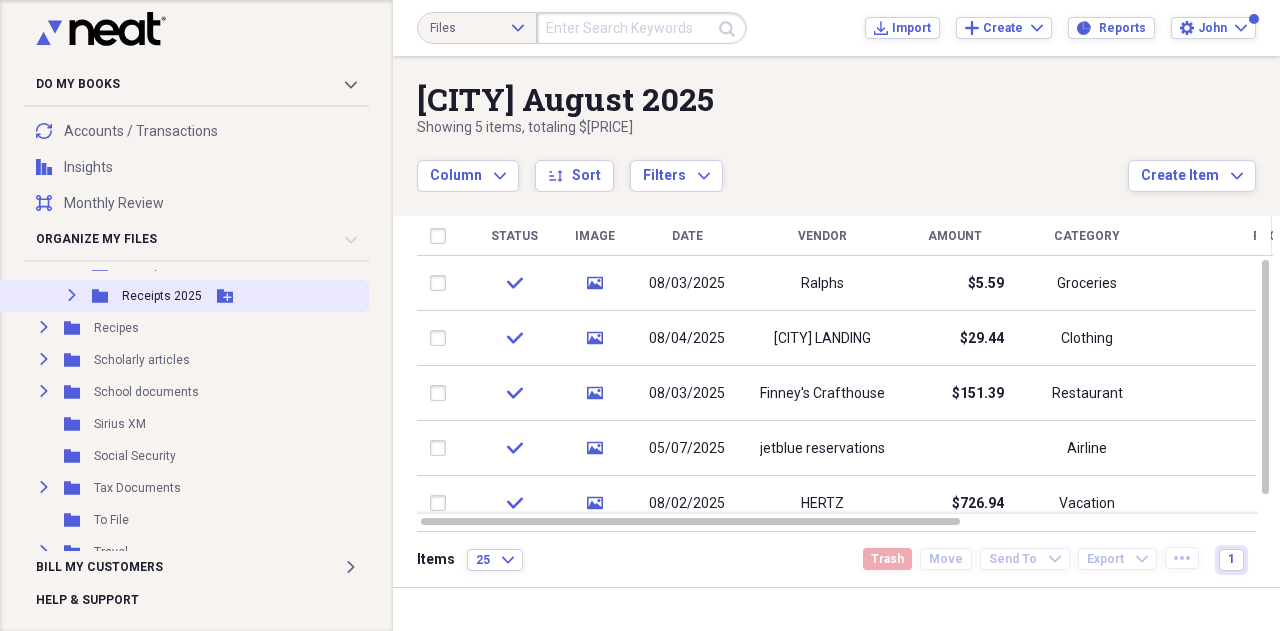 scroll, scrollTop: 1590, scrollLeft: 7, axis: both 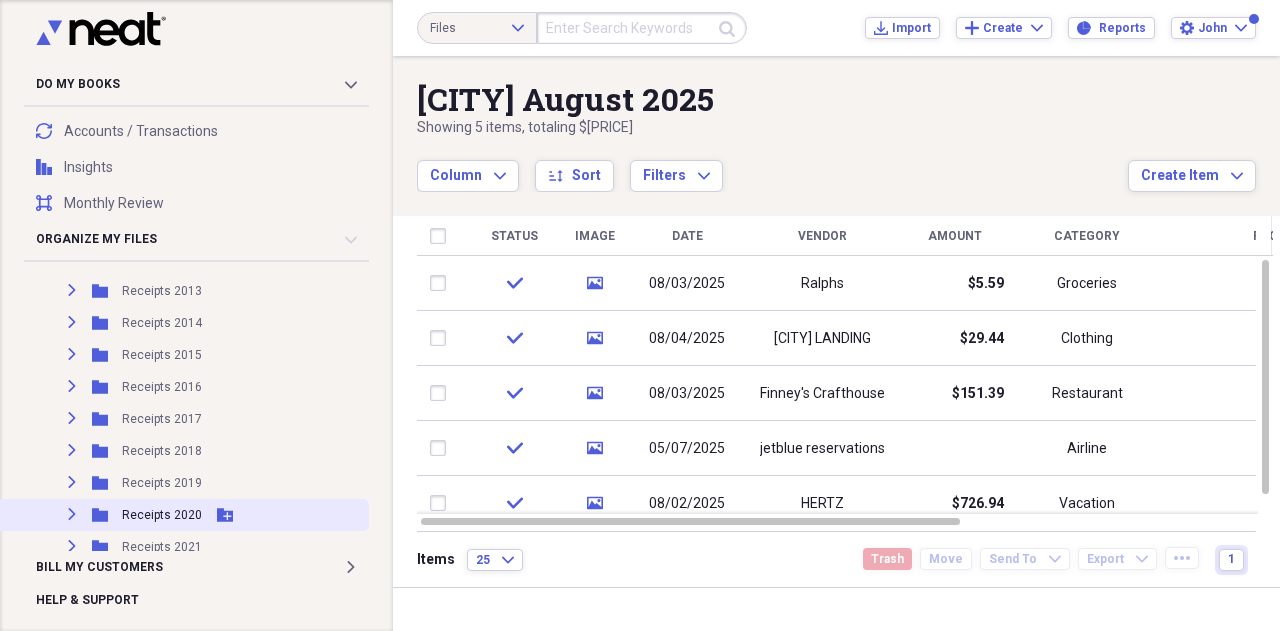 click on "Expand" 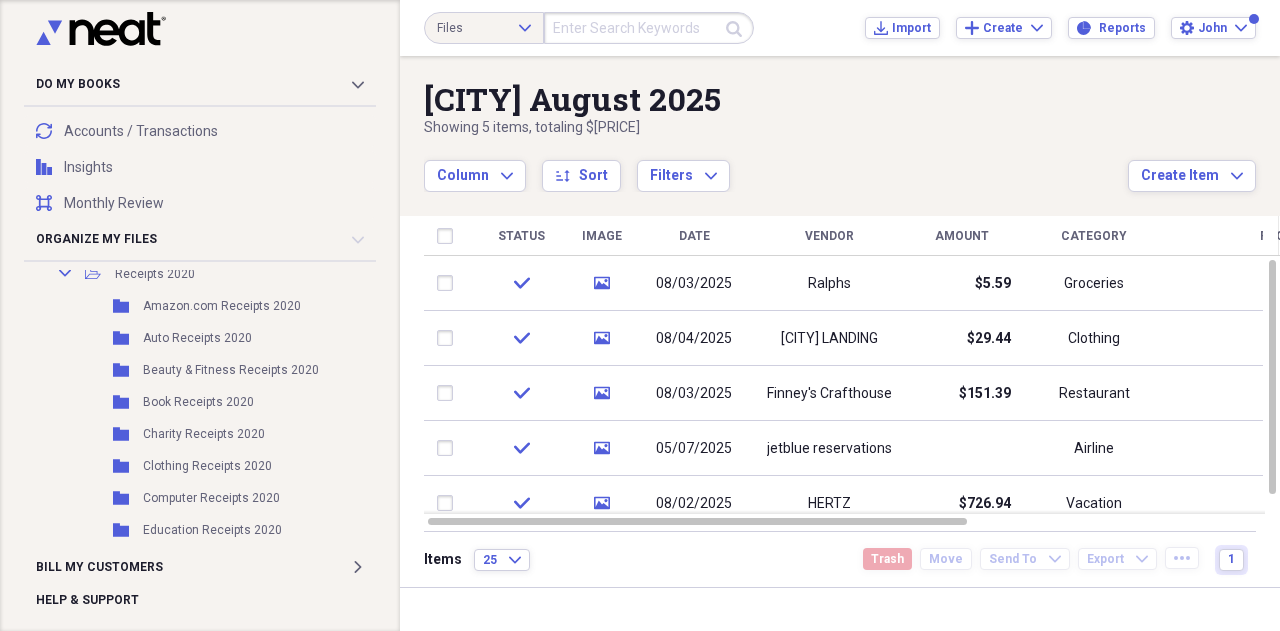 scroll, scrollTop: 1453, scrollLeft: 7, axis: both 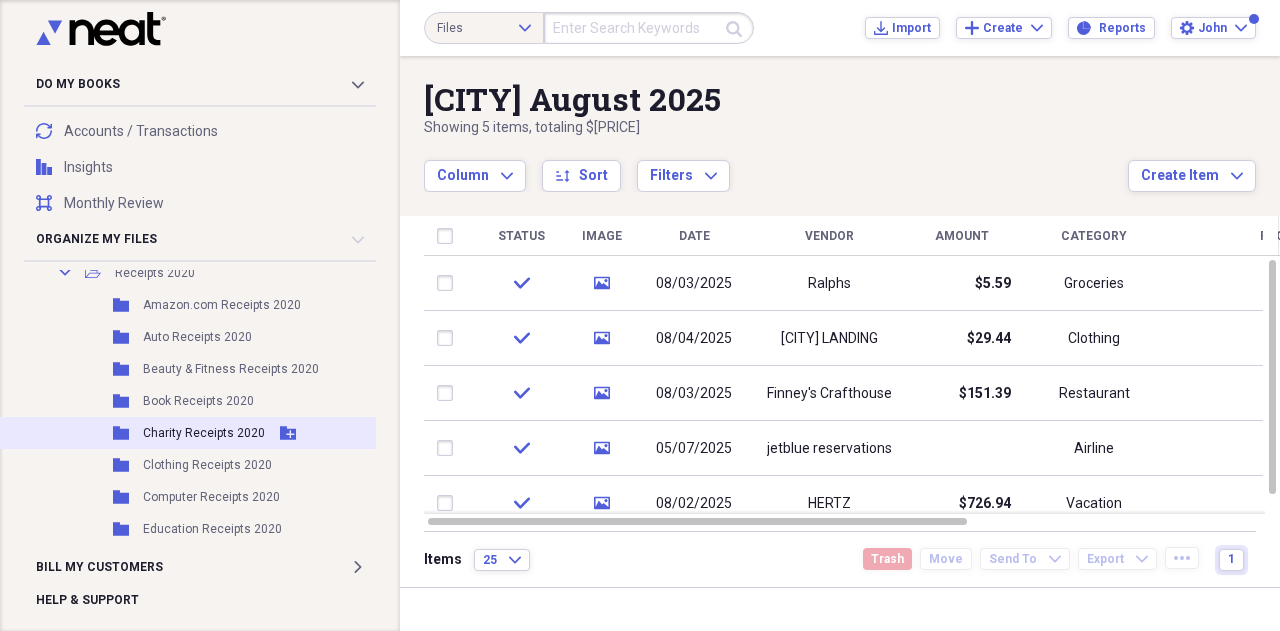 click on "Charity Receipts 2020" at bounding box center [204, 433] 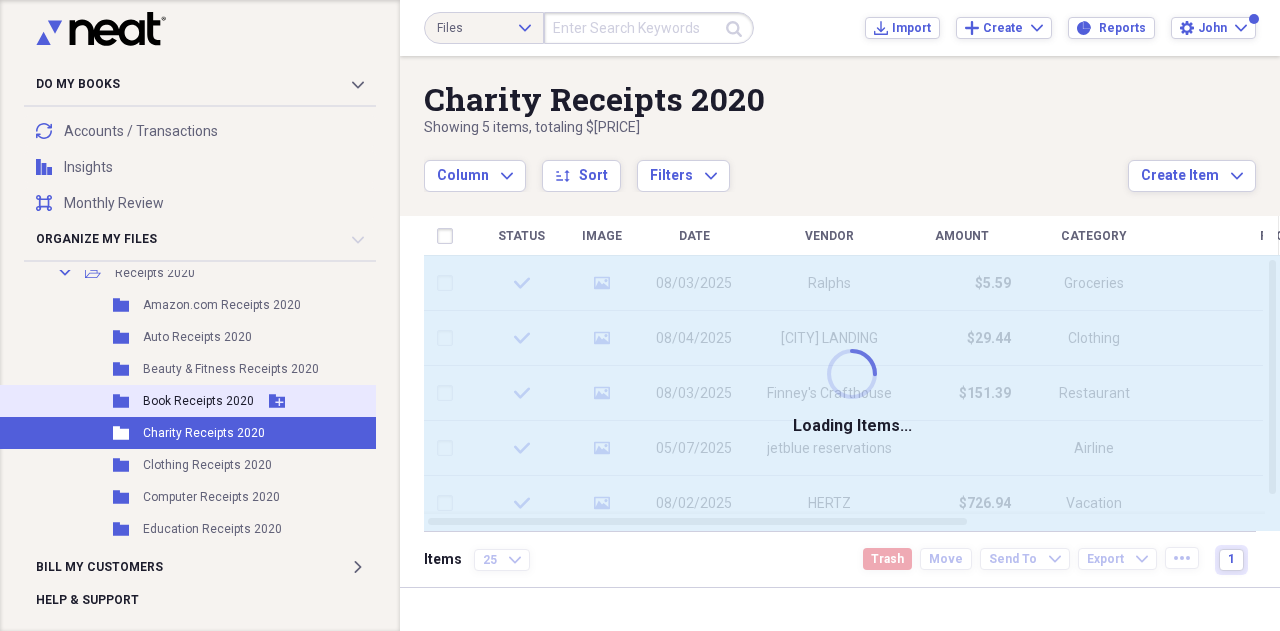 click on "Book Receipts 2020" at bounding box center (198, 401) 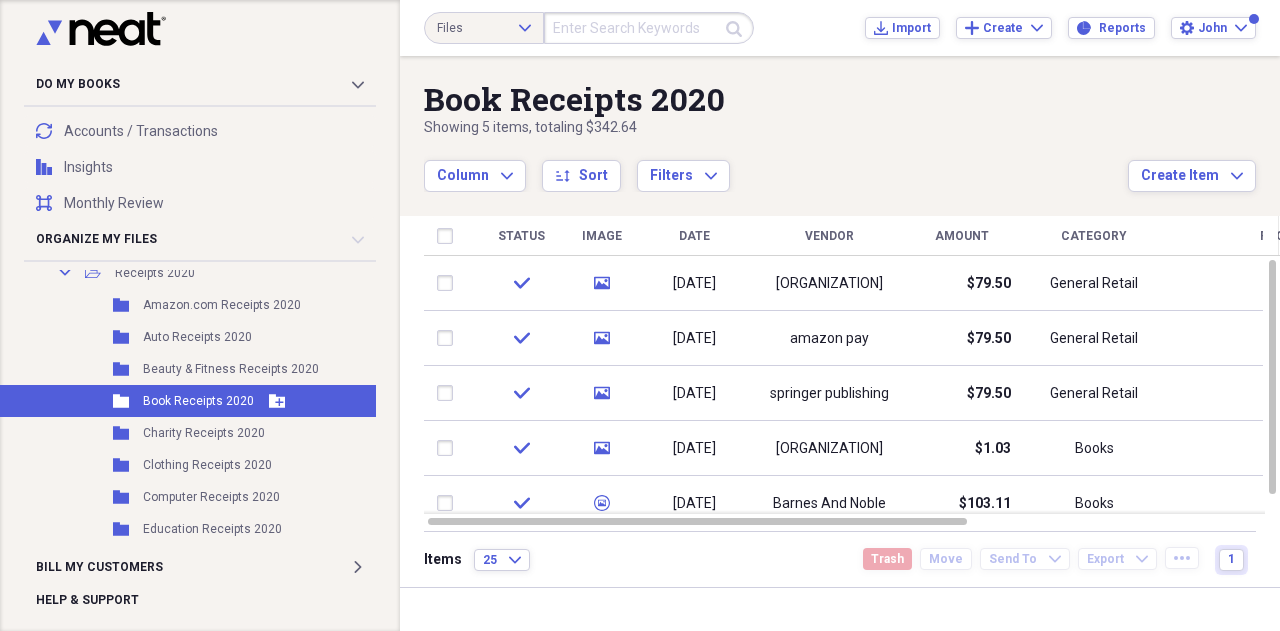 click on "Book Receipts 2020" at bounding box center [198, 401] 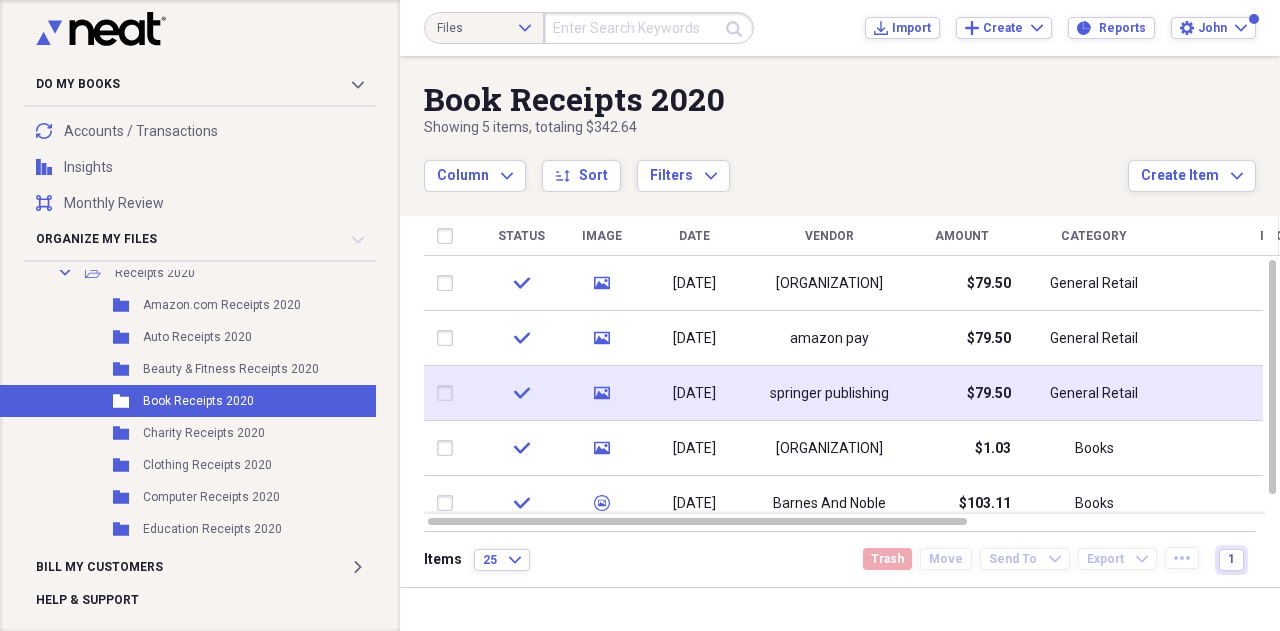 click on "springer publishing" at bounding box center [829, 394] 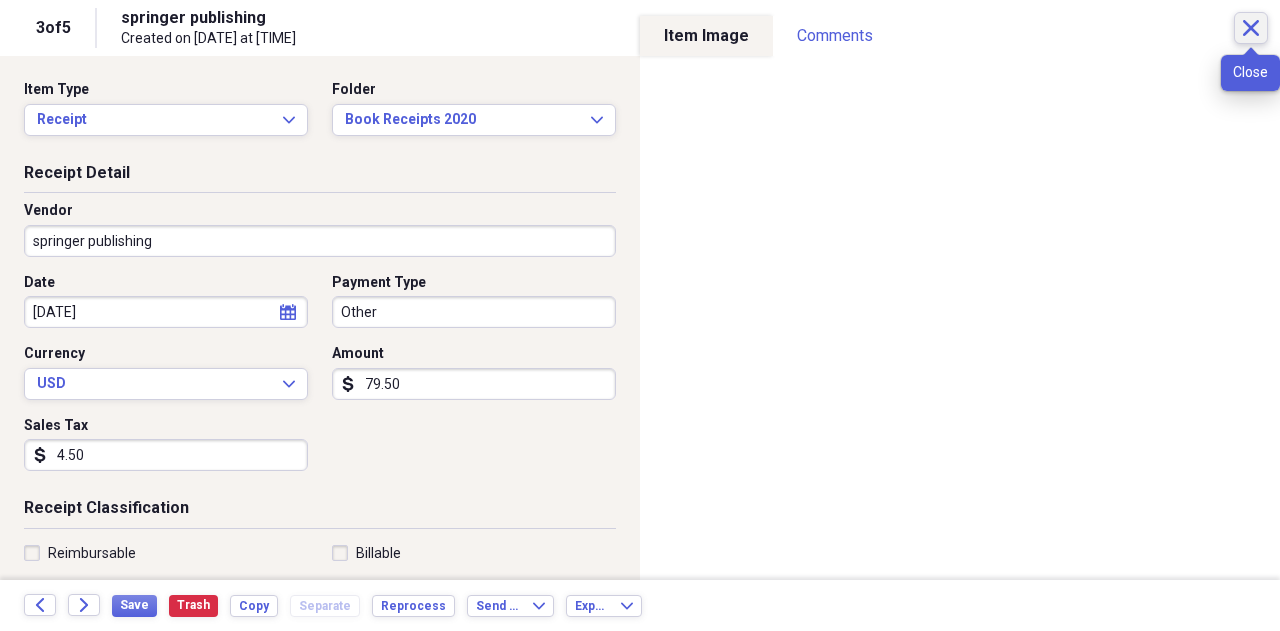 click on "Close" 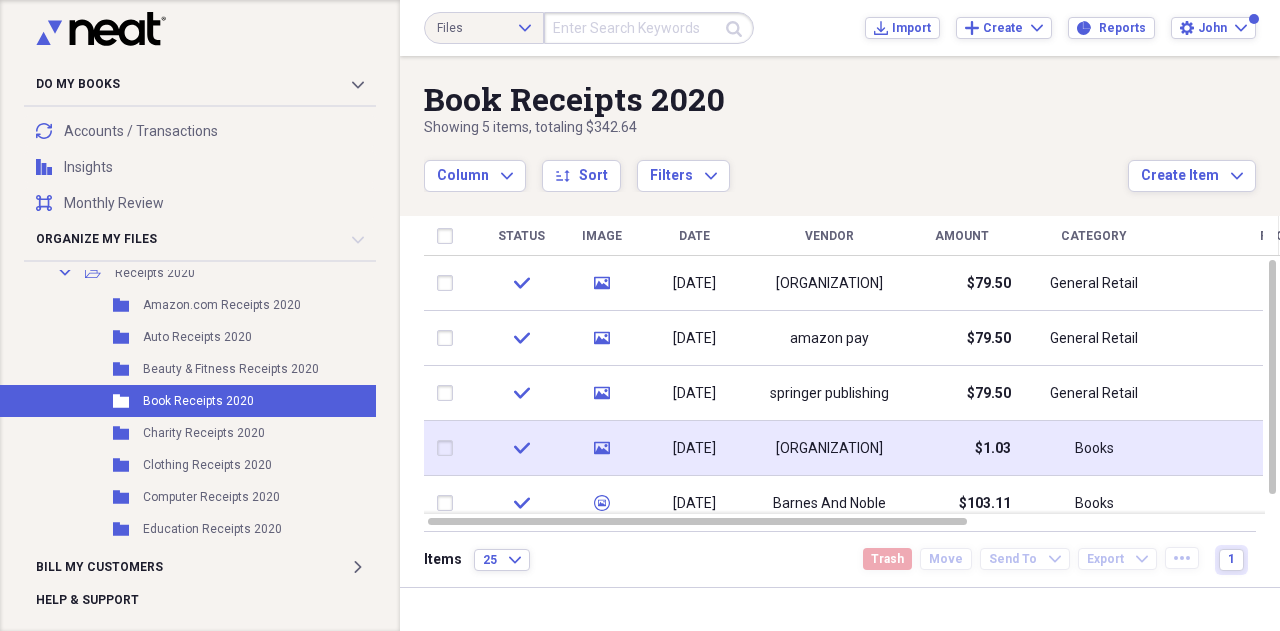 click on "[ORGANIZATION]" at bounding box center [829, 449] 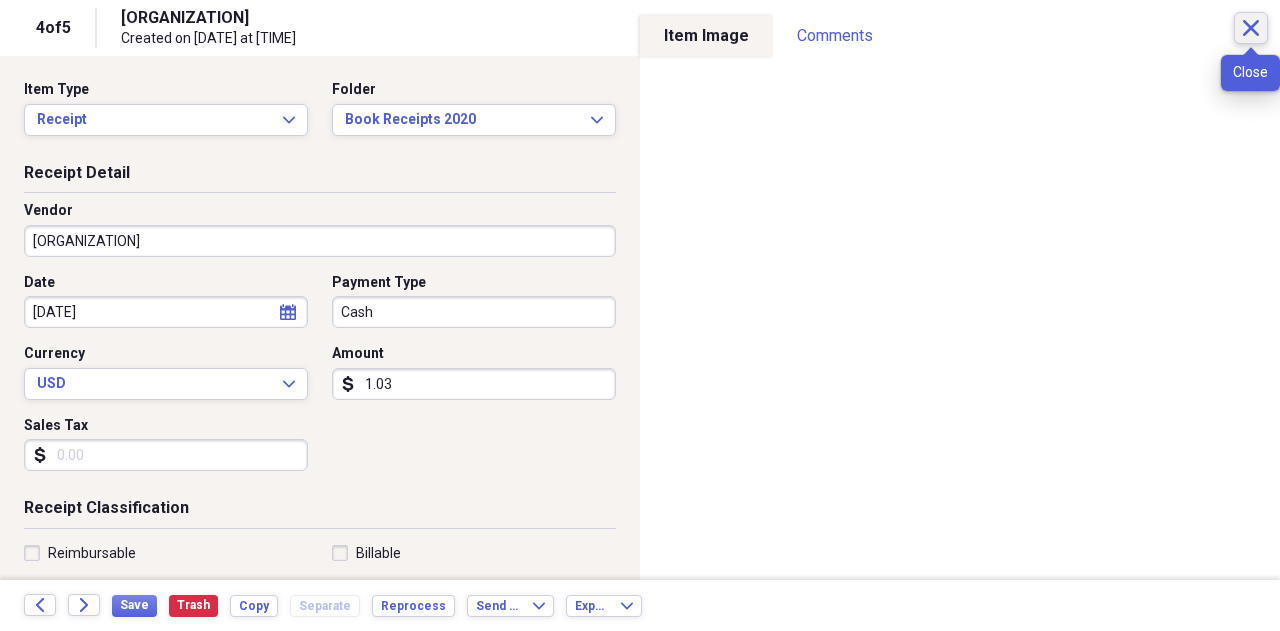 click on "Close" 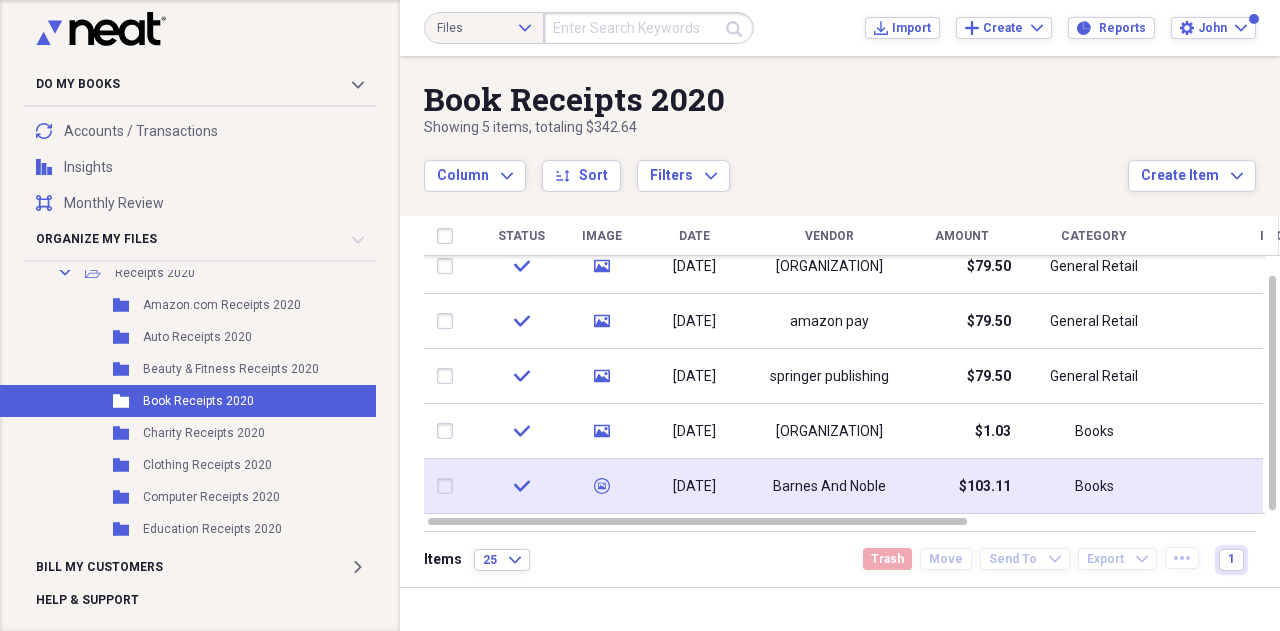 click on "Barnes And Noble" at bounding box center (829, 486) 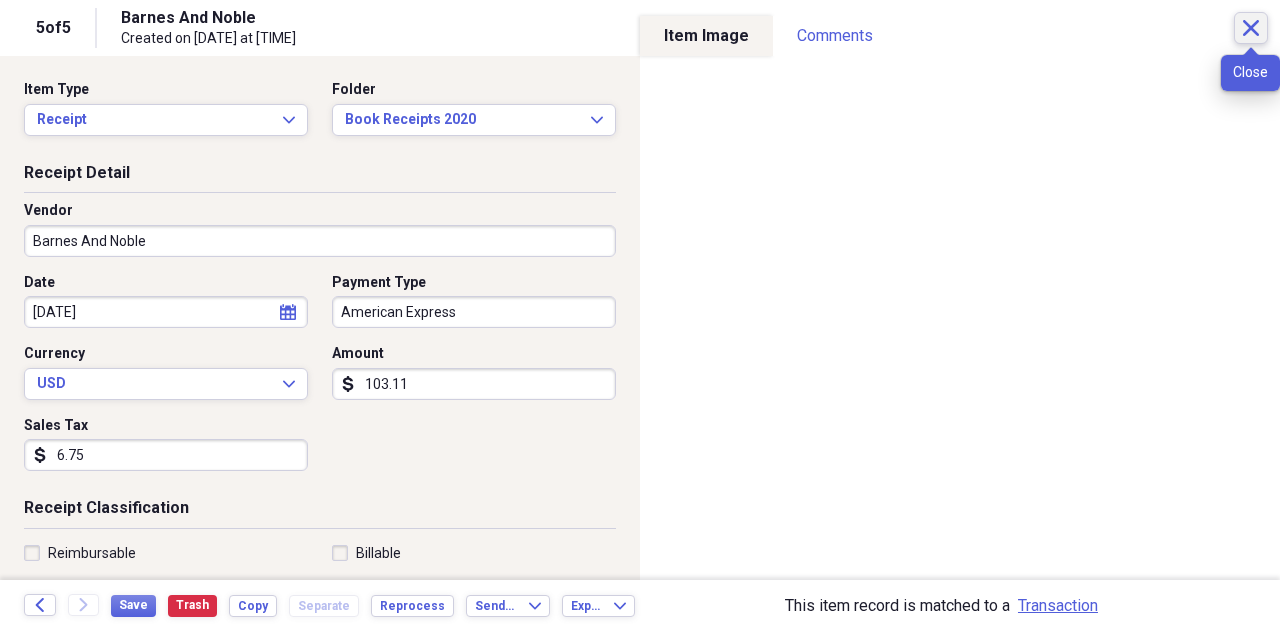 click on "Close" 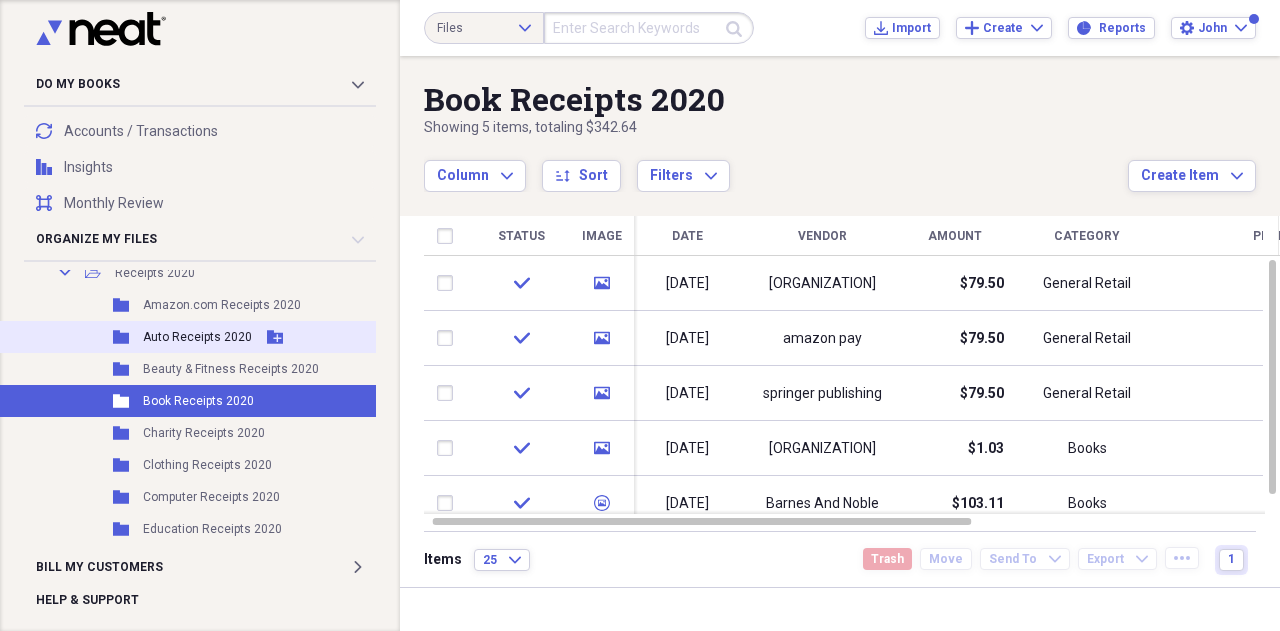 click on "Folder Auto Receipts 2020 Add Folder" at bounding box center [193, 337] 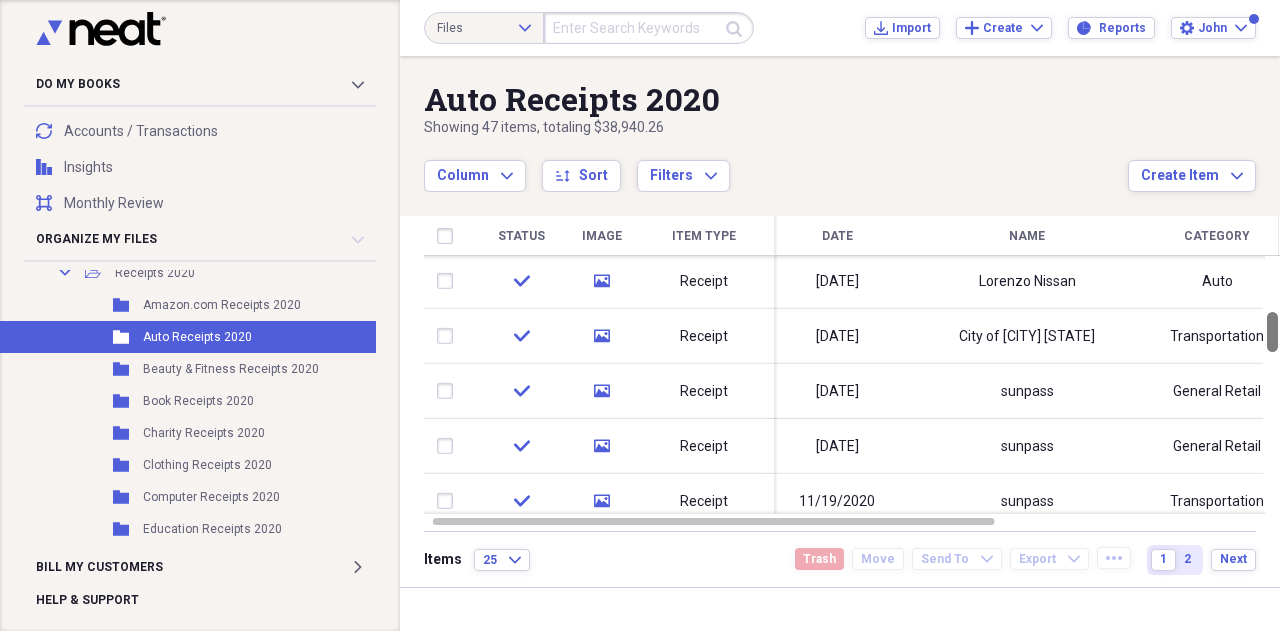 drag, startPoint x: 1279, startPoint y: 290, endPoint x: 1124, endPoint y: 341, distance: 163.17476 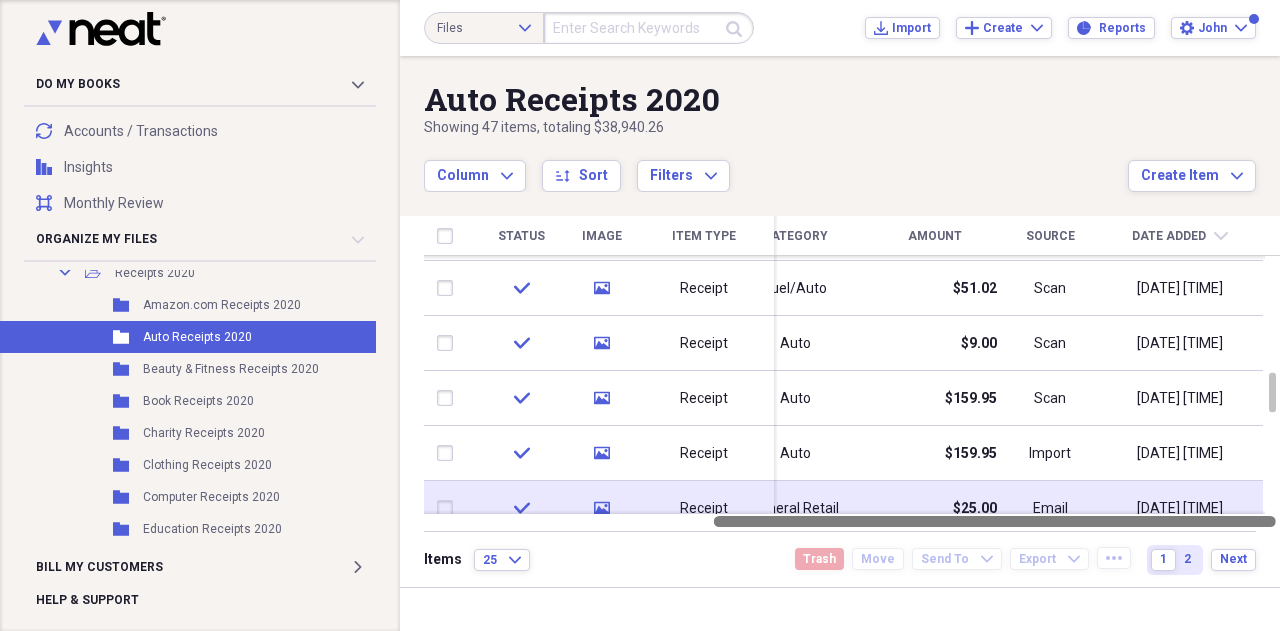 drag, startPoint x: 954, startPoint y: 523, endPoint x: 1252, endPoint y: 495, distance: 299.31253 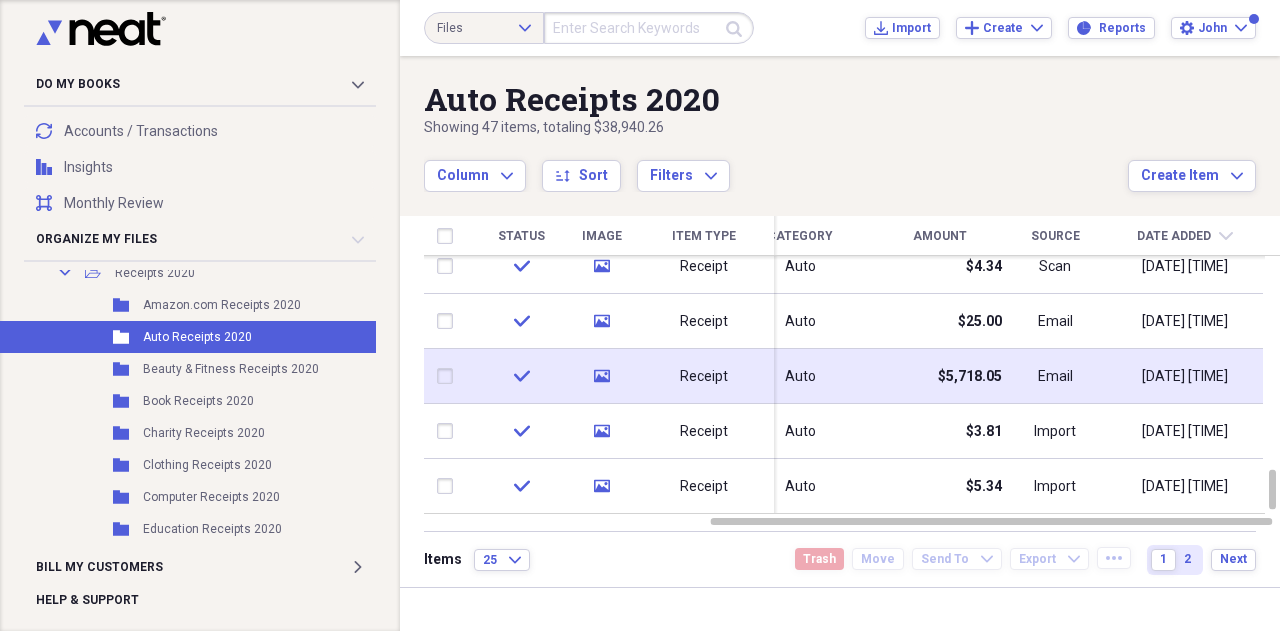 click on "Receipt" at bounding box center (704, 376) 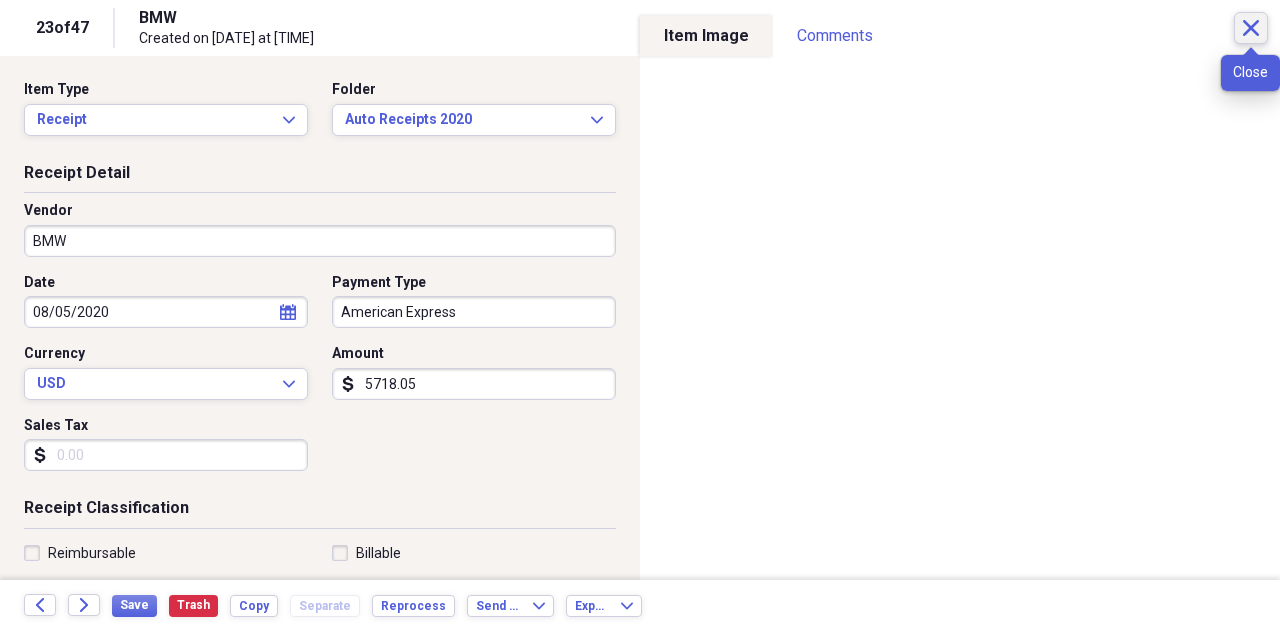 click on "Close" 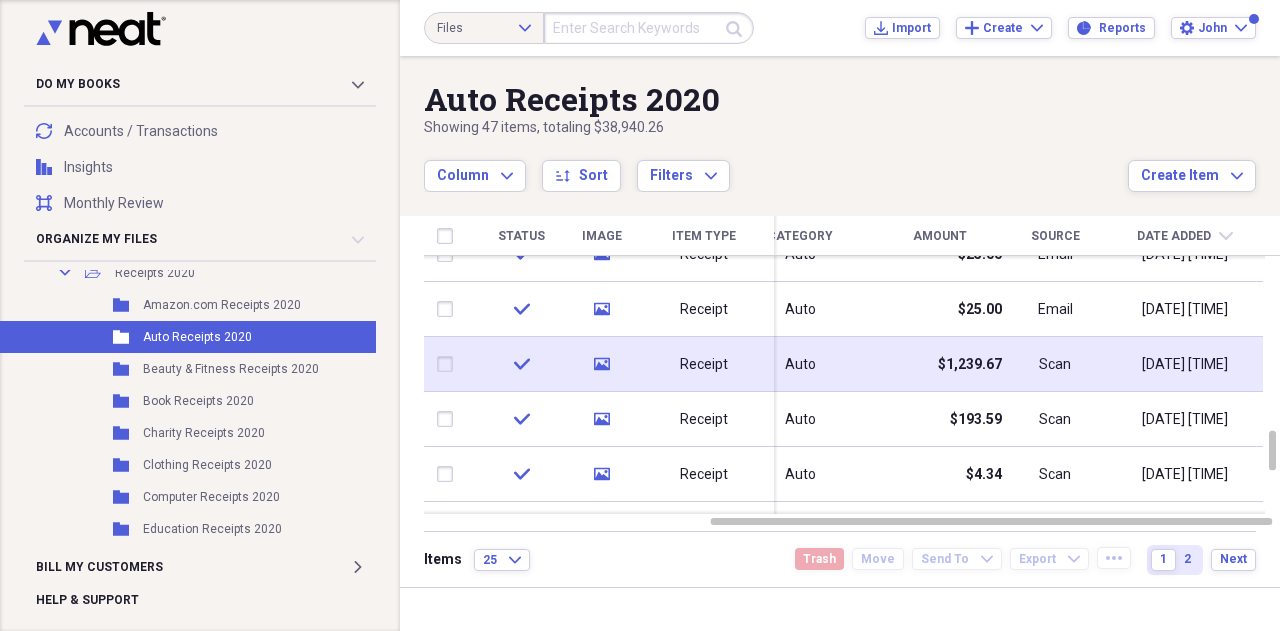 click on "Receipt" at bounding box center (704, 365) 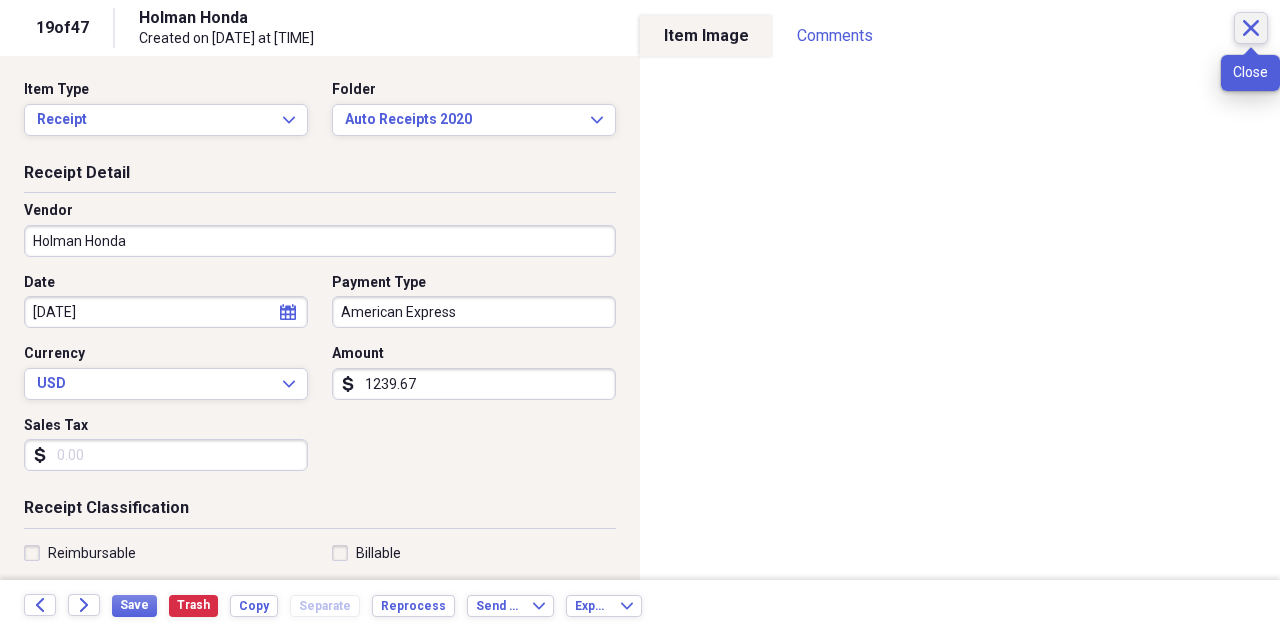 click on "Close" at bounding box center (1251, 28) 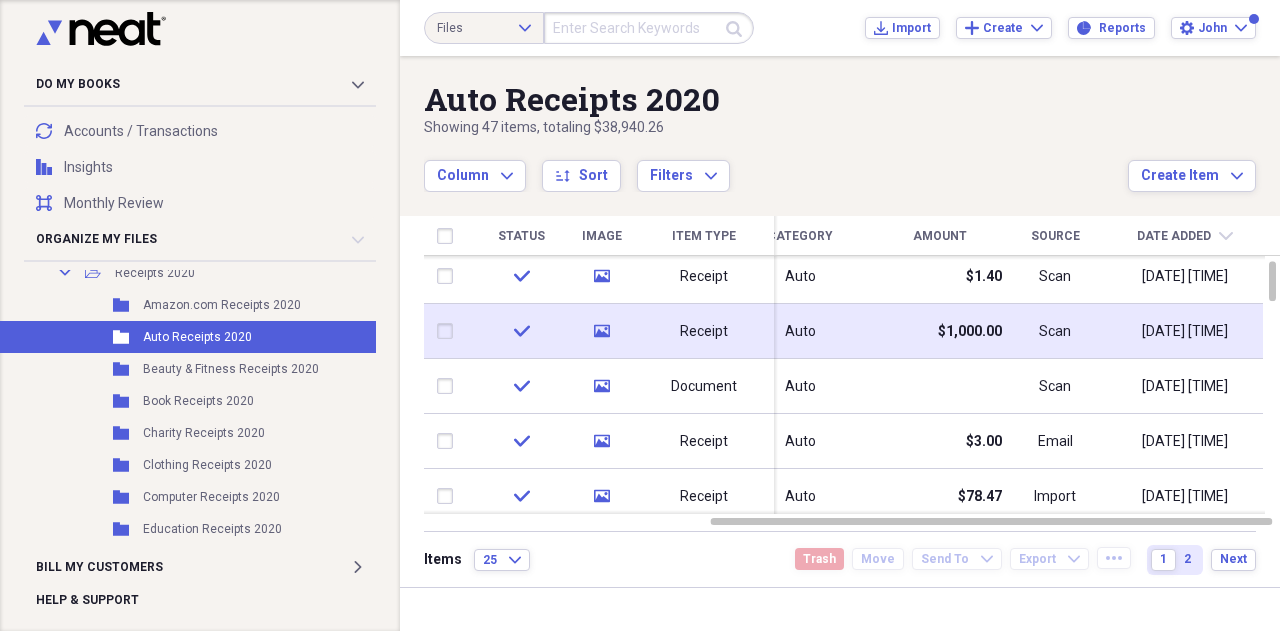 click on "$1,000.00" at bounding box center (940, 331) 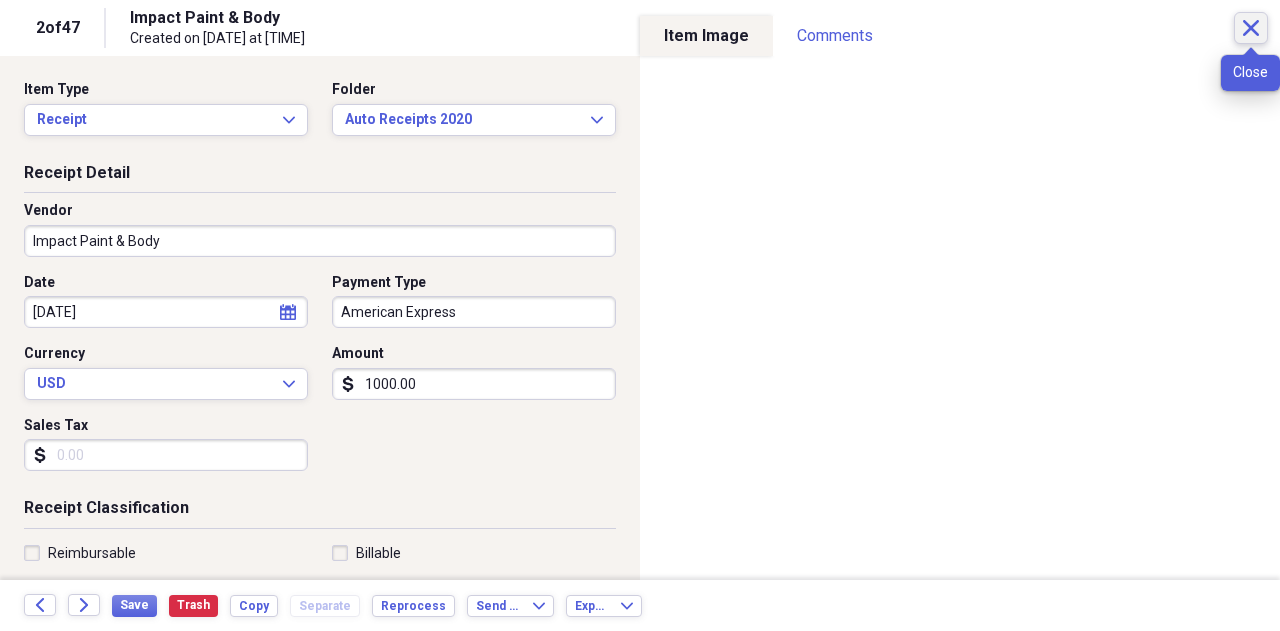 click 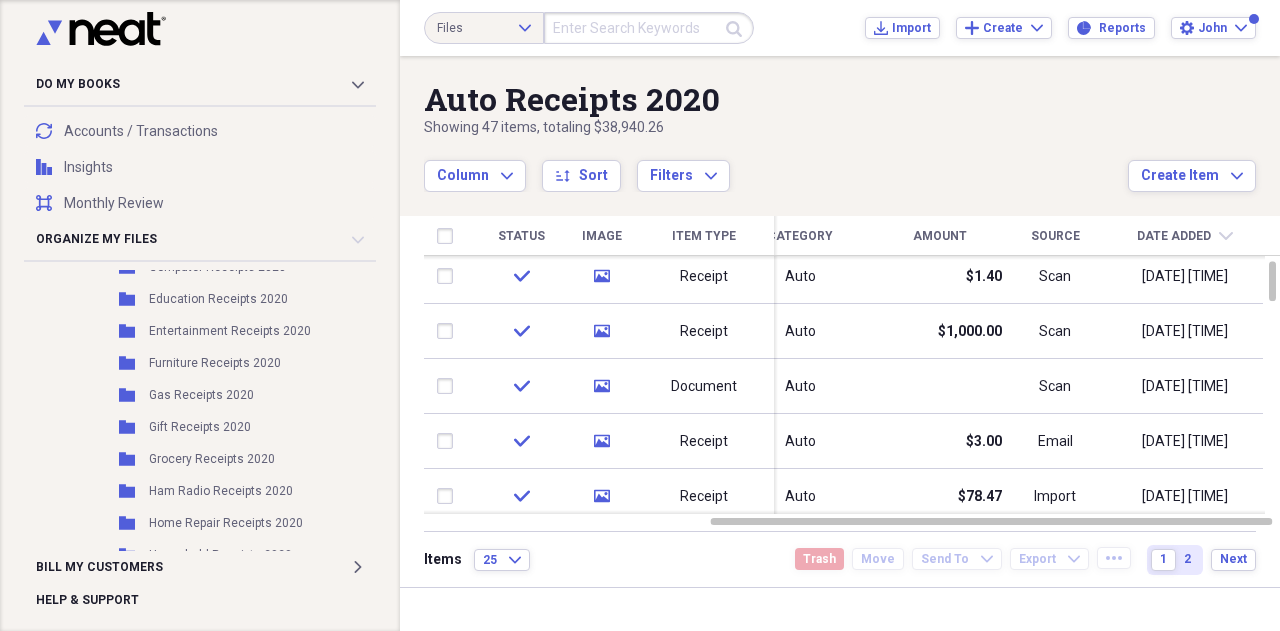 scroll, scrollTop: 1779, scrollLeft: 1, axis: both 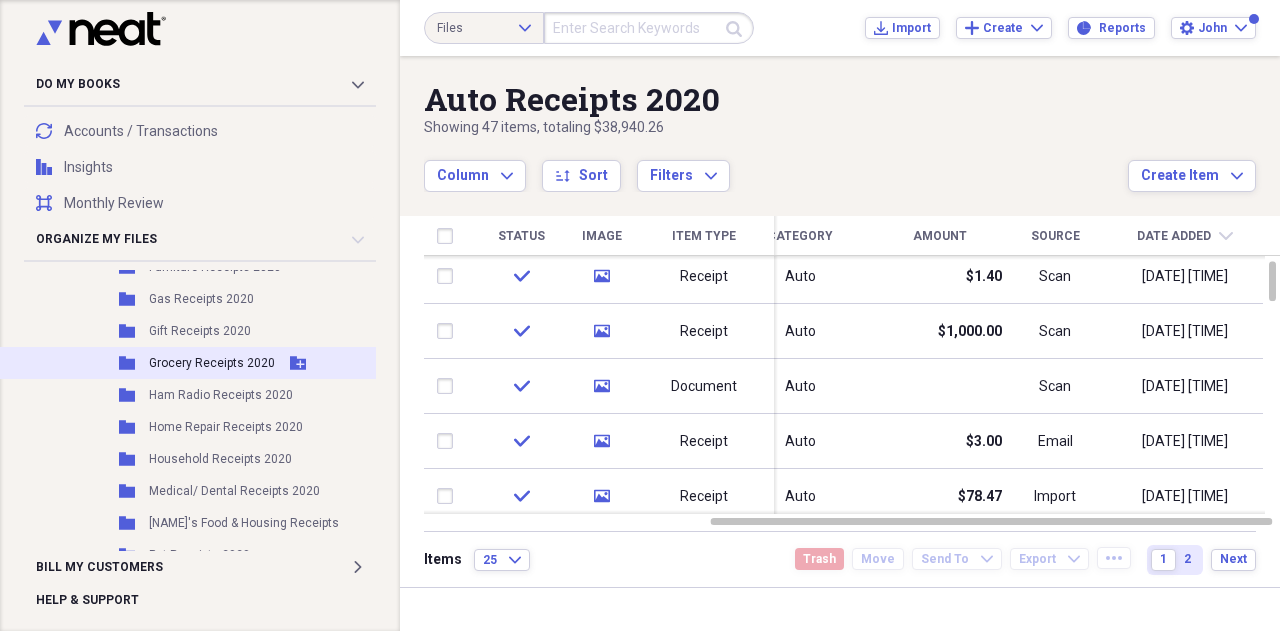 click on "Grocery Receipts 2020" at bounding box center [212, 363] 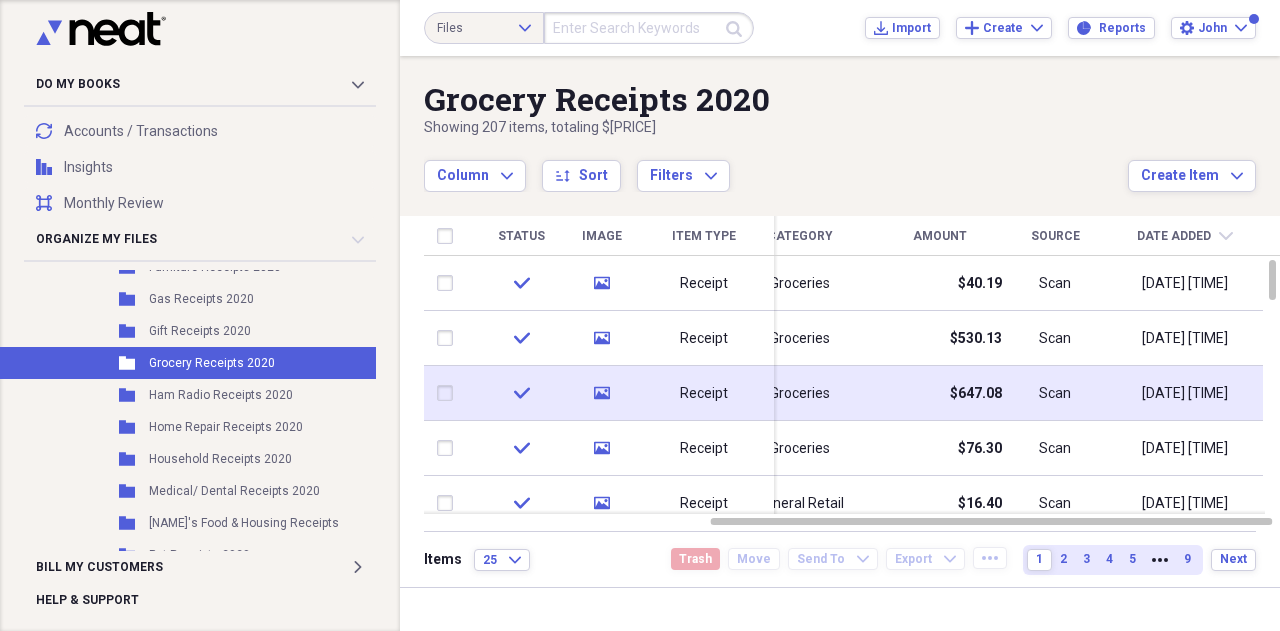 click on "$647.08" at bounding box center [940, 393] 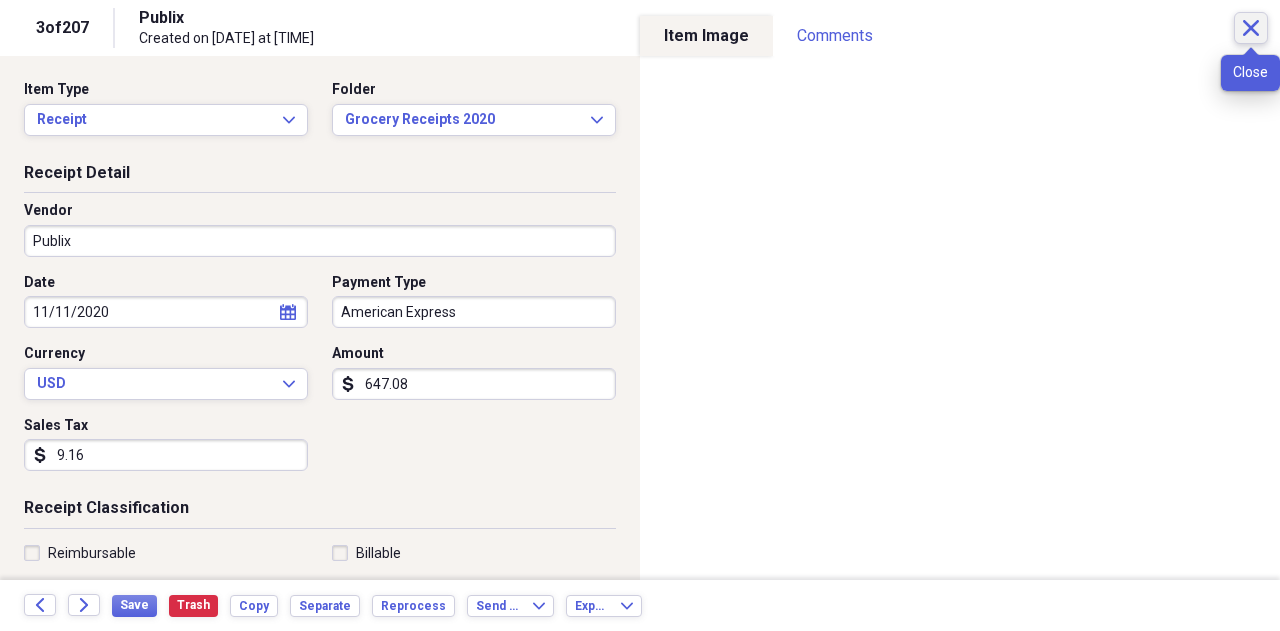 click 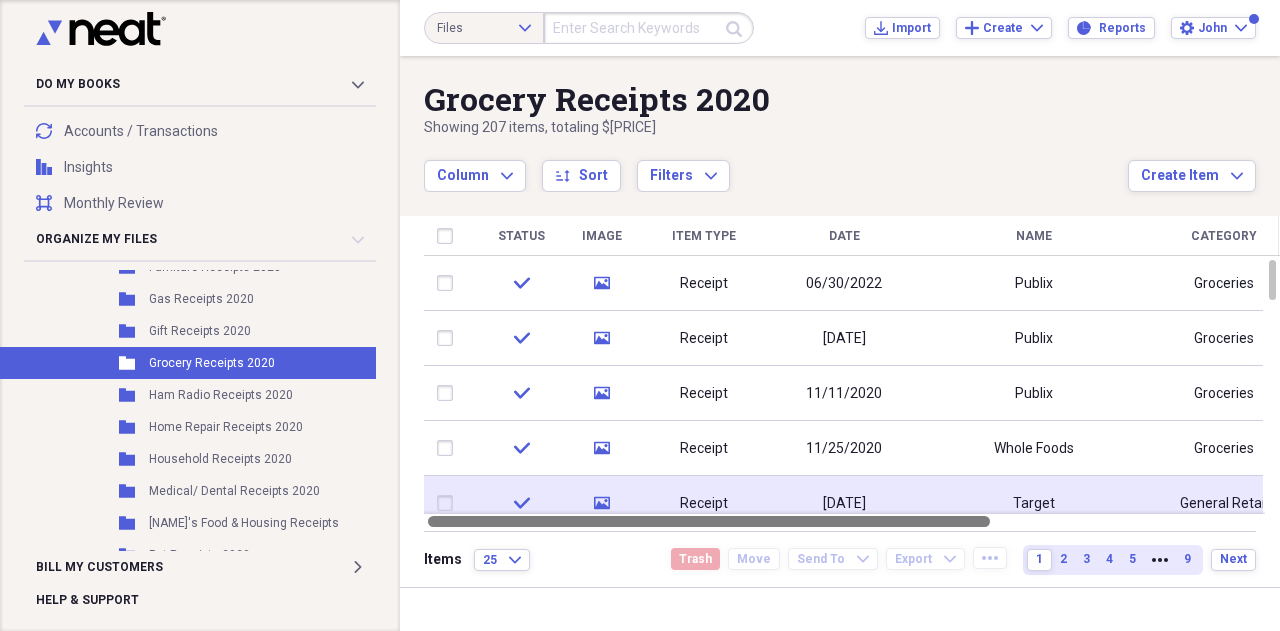 drag, startPoint x: 840, startPoint y: 515, endPoint x: 537, endPoint y: 497, distance: 303.53418 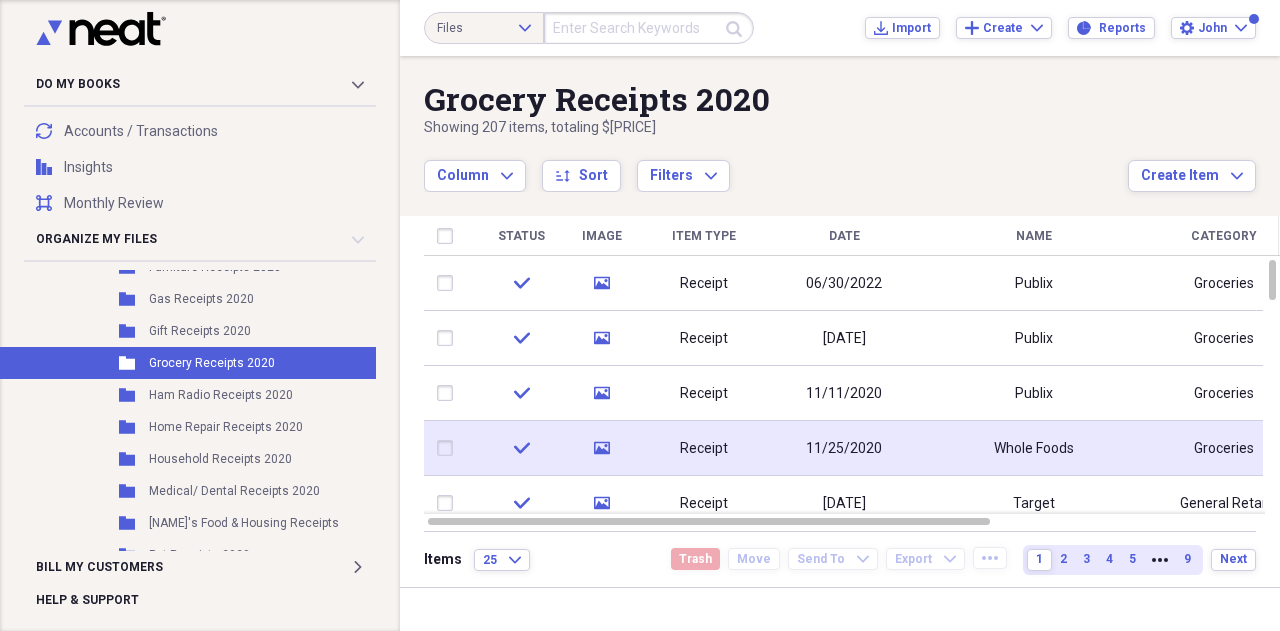 click on "Whole Foods" at bounding box center [1034, 448] 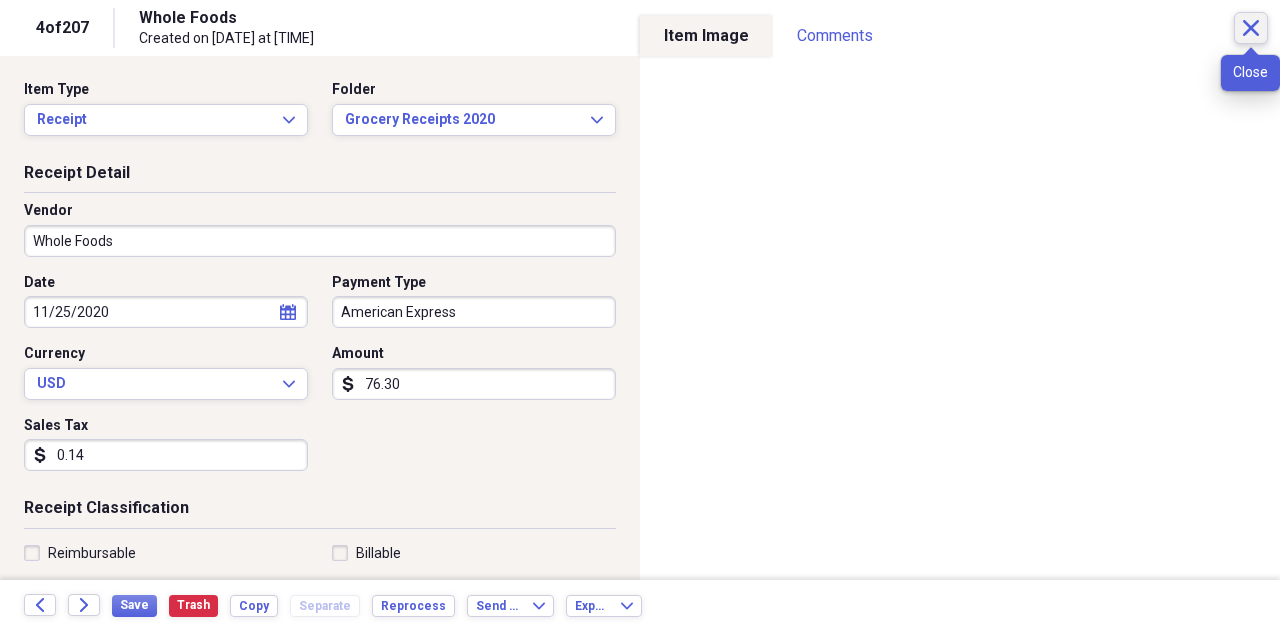 click on "Close" 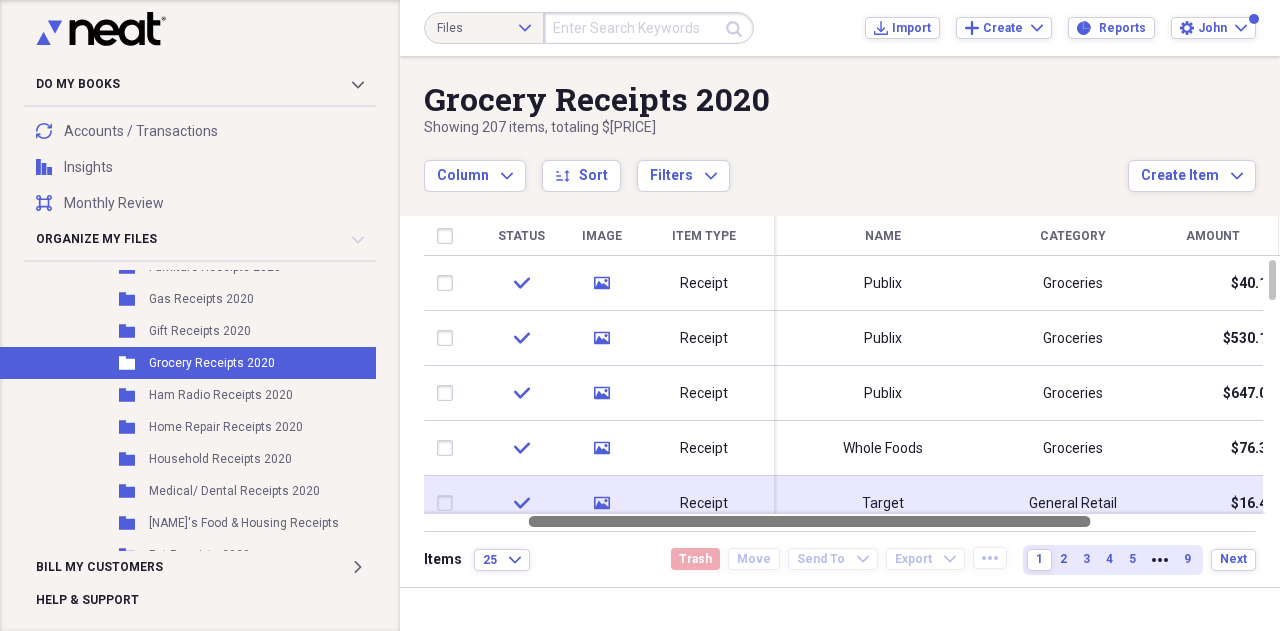 drag, startPoint x: 784, startPoint y: 514, endPoint x: 880, endPoint y: 479, distance: 102.18121 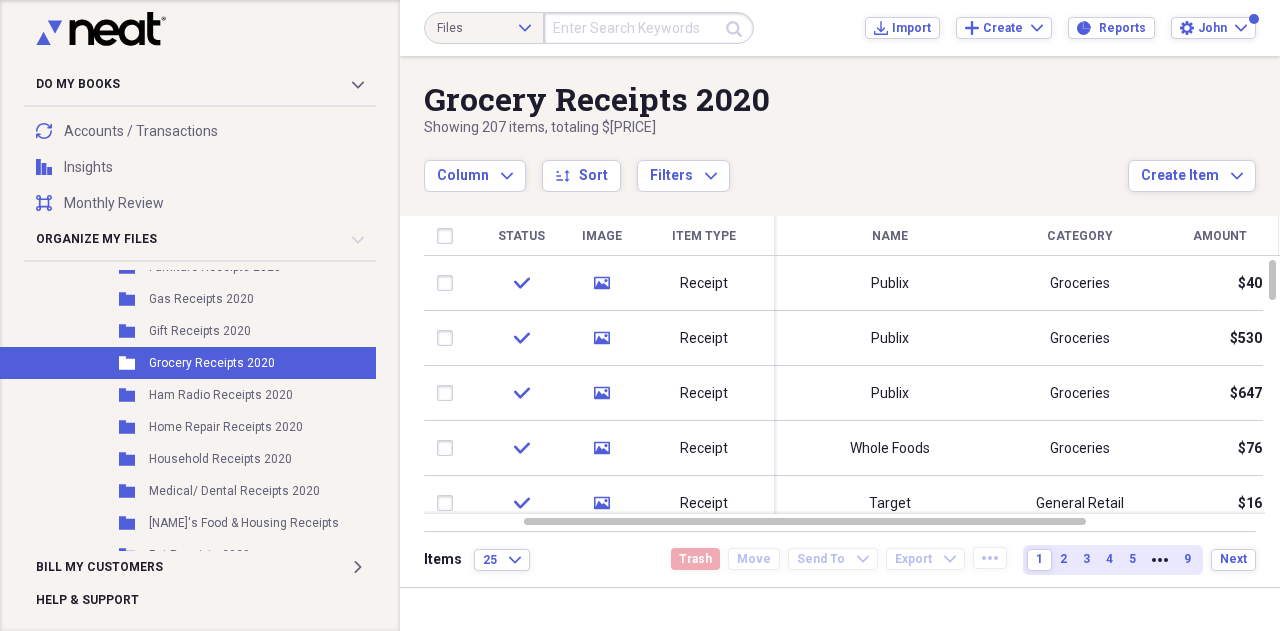 click on "Name" at bounding box center [890, 236] 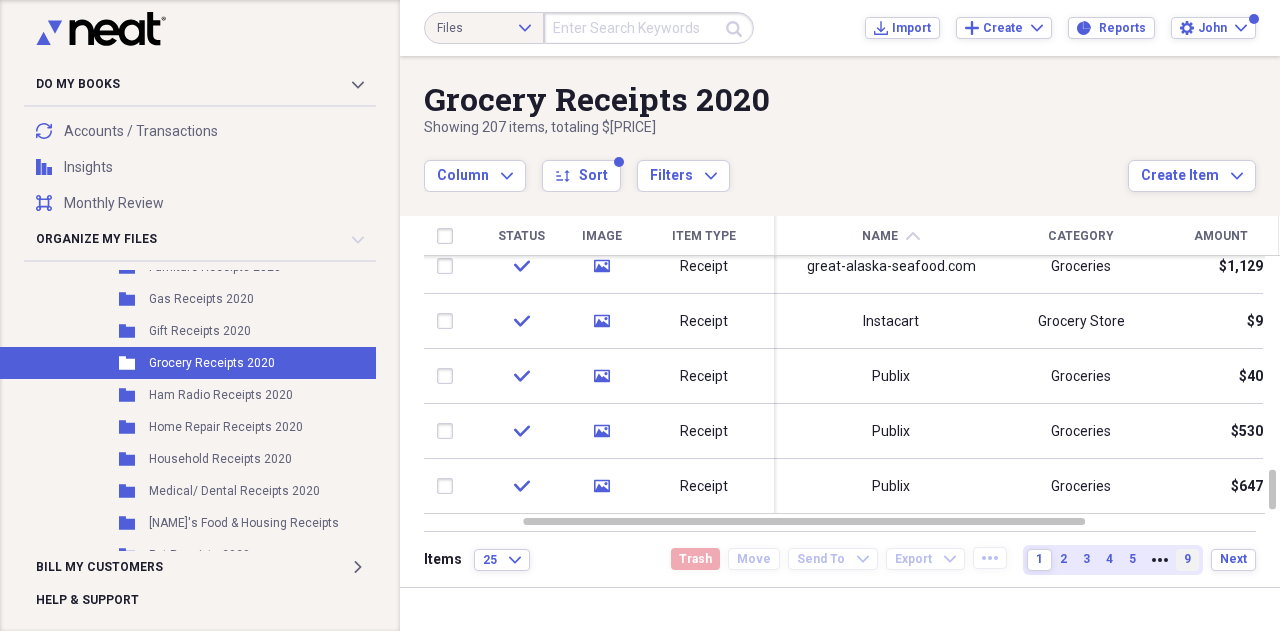 click on "9" at bounding box center [1187, 559] 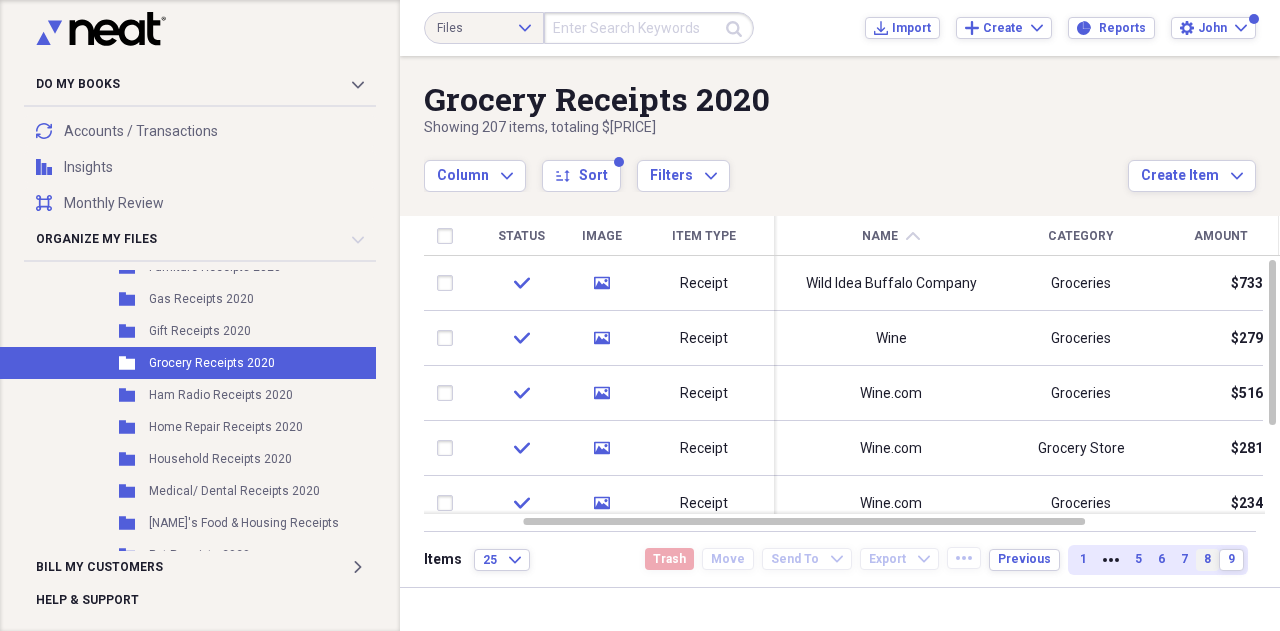 click on "8" at bounding box center (1207, 559) 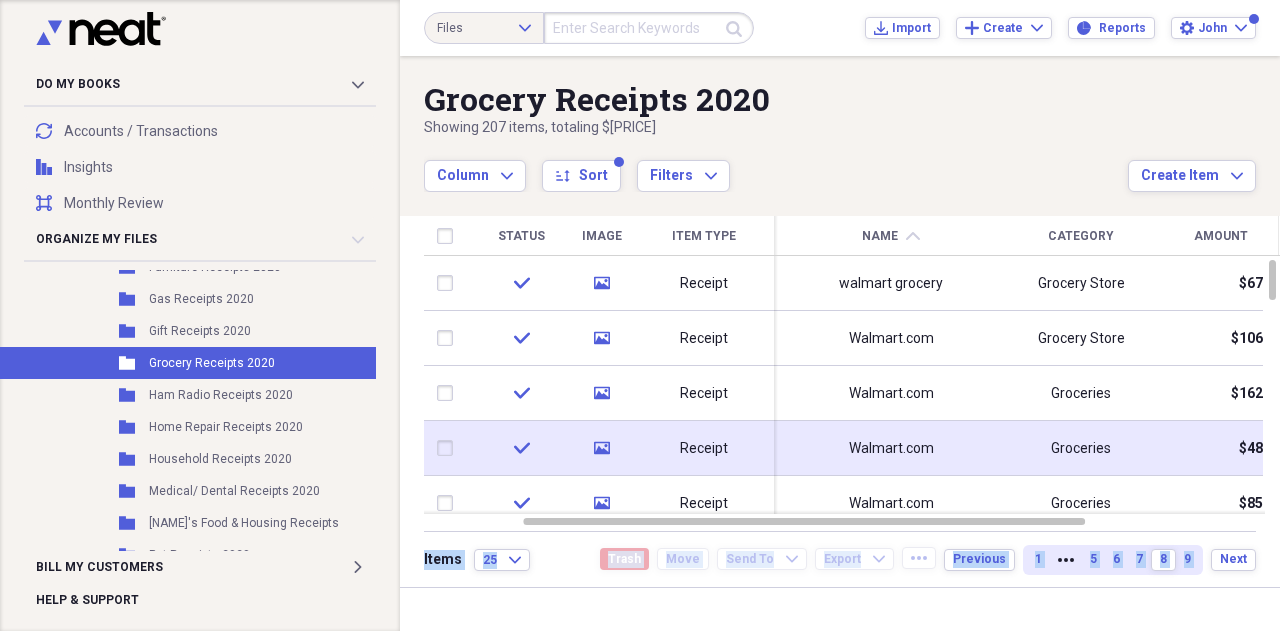 drag, startPoint x: 1210, startPoint y: 553, endPoint x: 1068, endPoint y: 443, distance: 179.62183 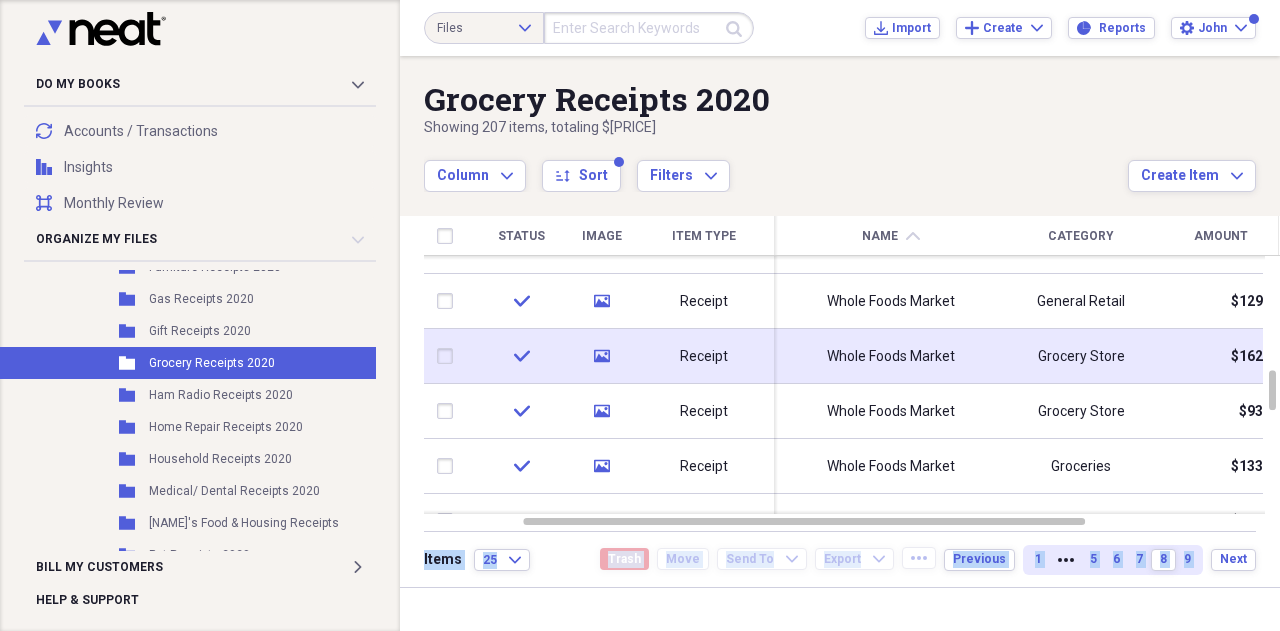 click on "Whole Foods Market" at bounding box center [891, 356] 